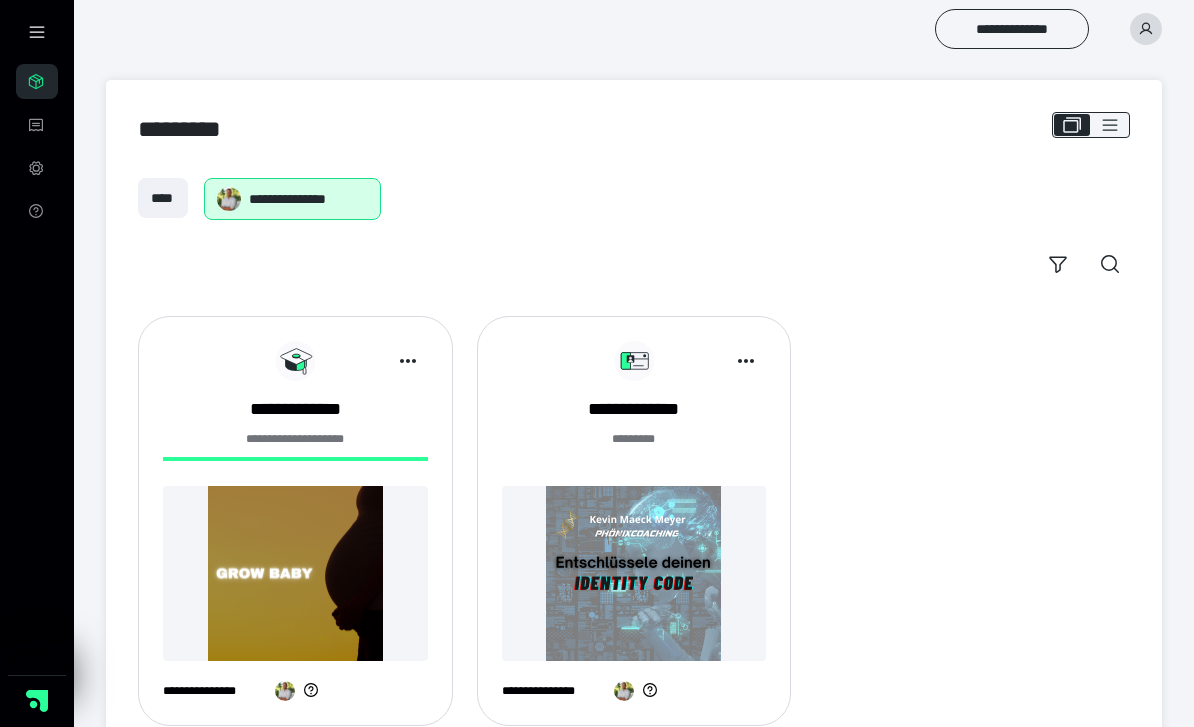 scroll, scrollTop: 0, scrollLeft: 0, axis: both 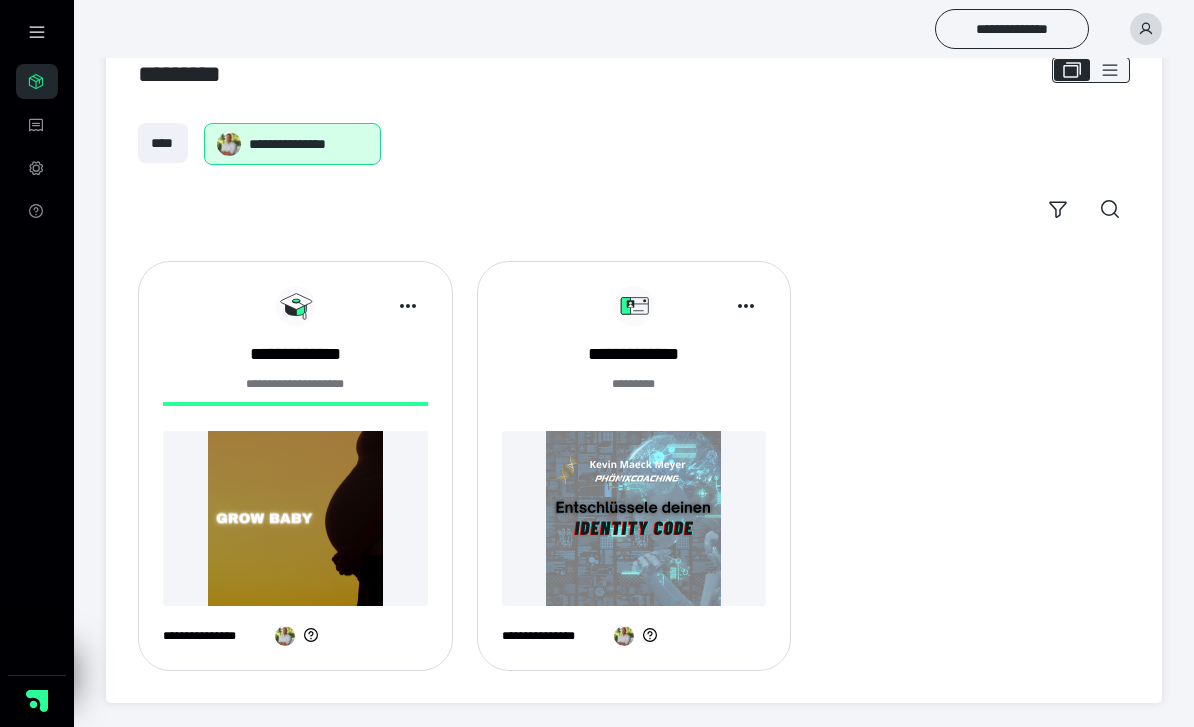 click at bounding box center (634, 518) 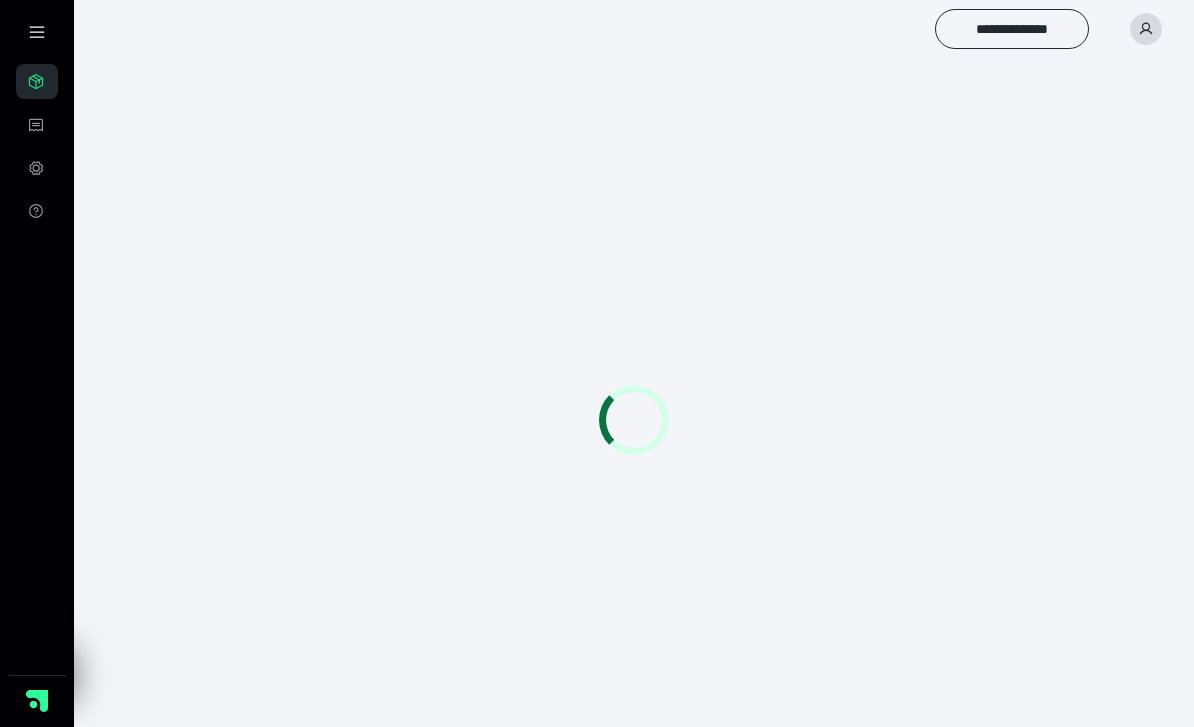 scroll, scrollTop: 0, scrollLeft: 0, axis: both 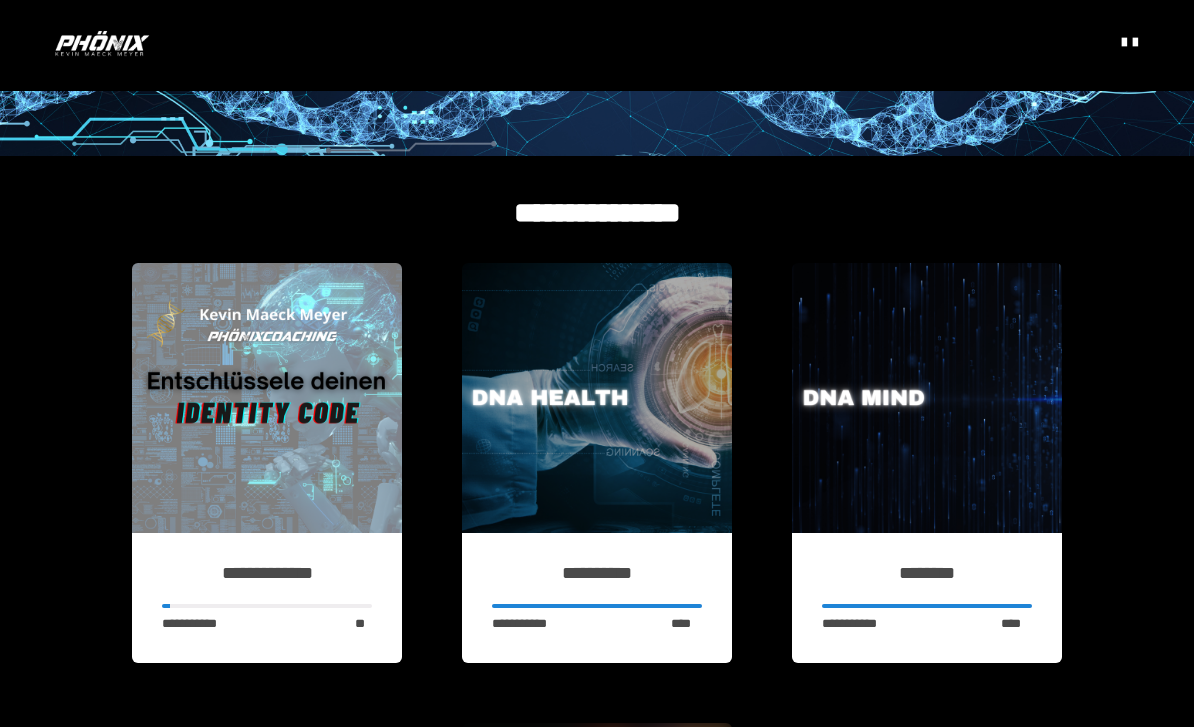 click at bounding box center (267, 398) 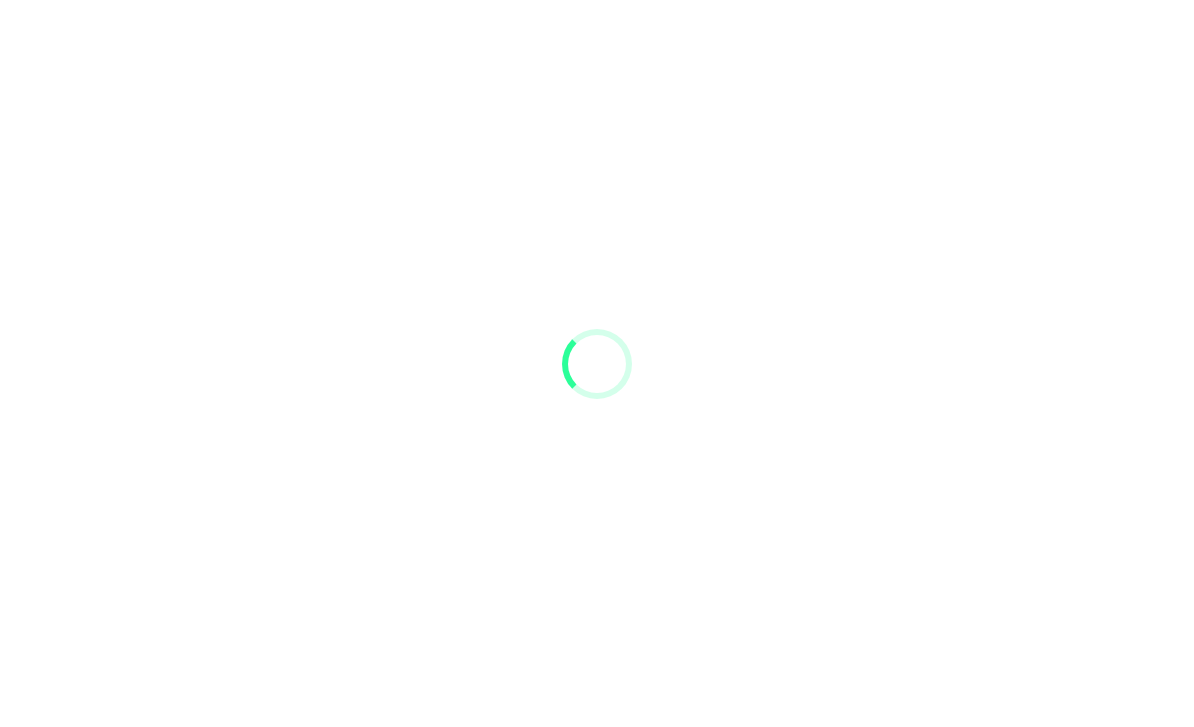 scroll, scrollTop: 0, scrollLeft: 0, axis: both 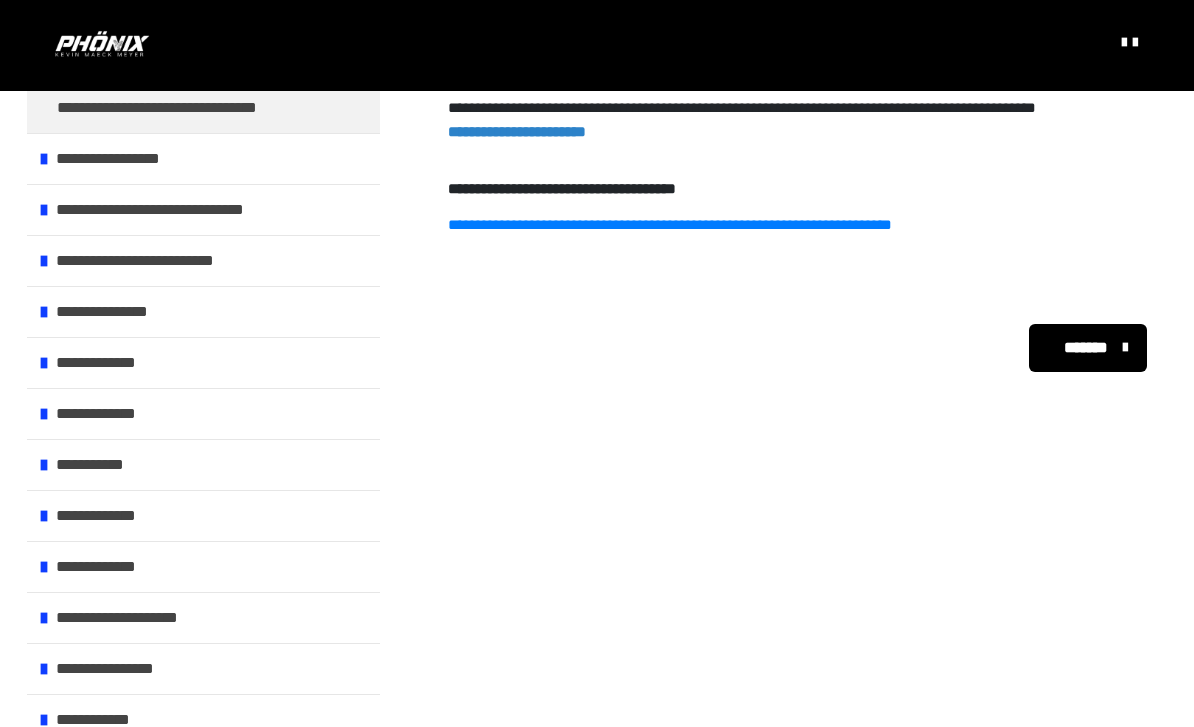 click at bounding box center (44, 669) 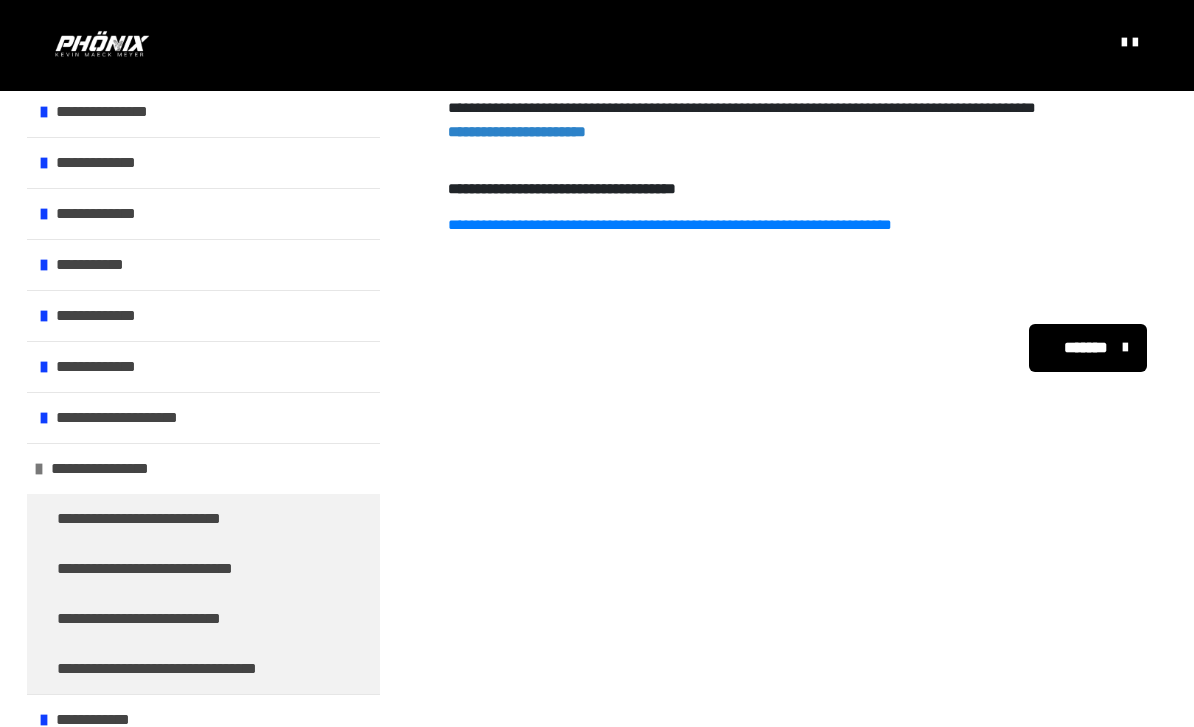 scroll, scrollTop: 524, scrollLeft: 0, axis: vertical 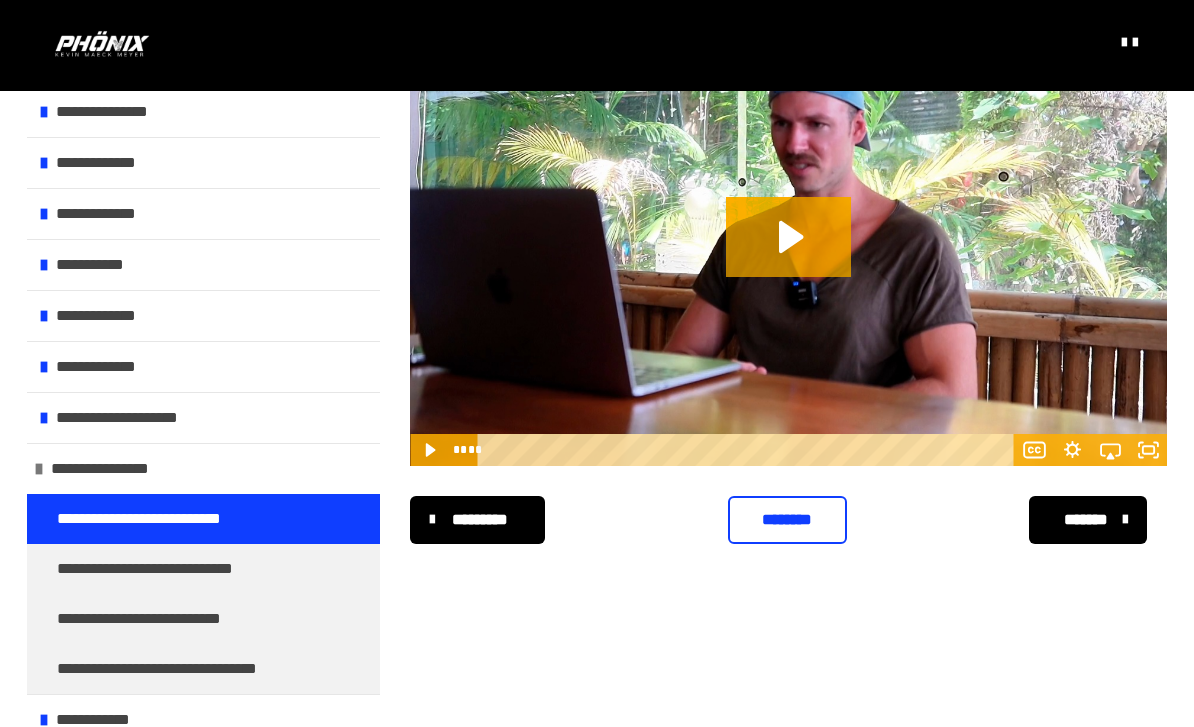 click 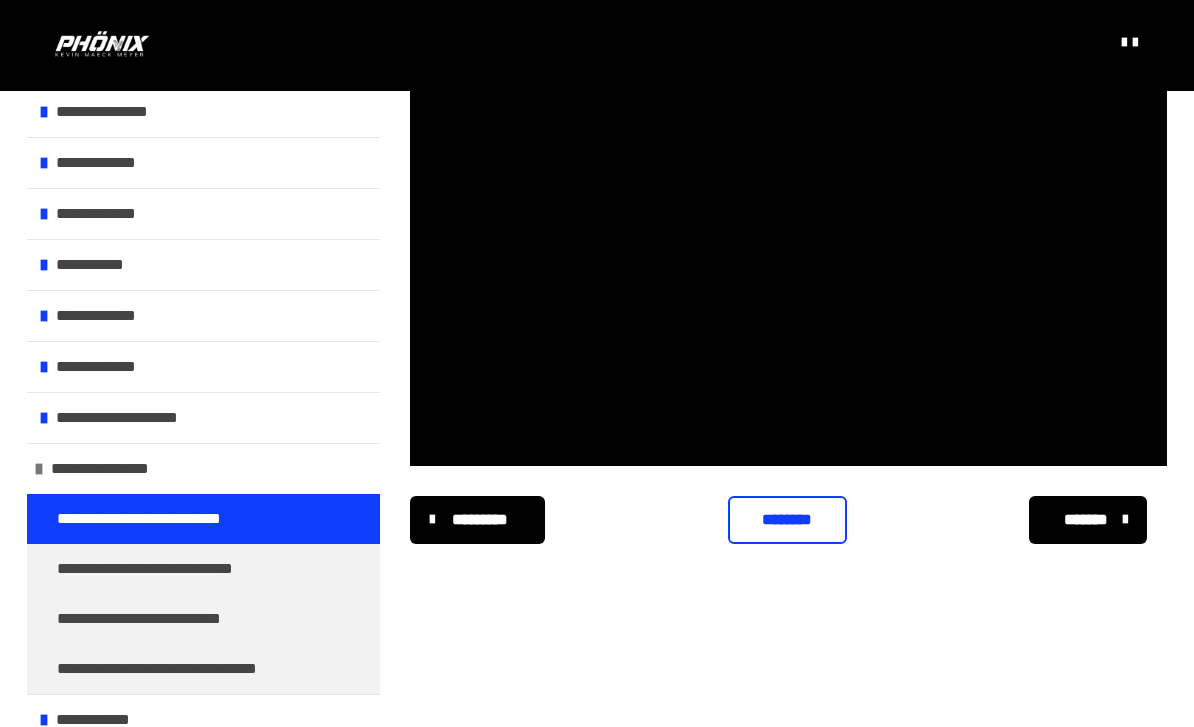 click at bounding box center [788, 253] 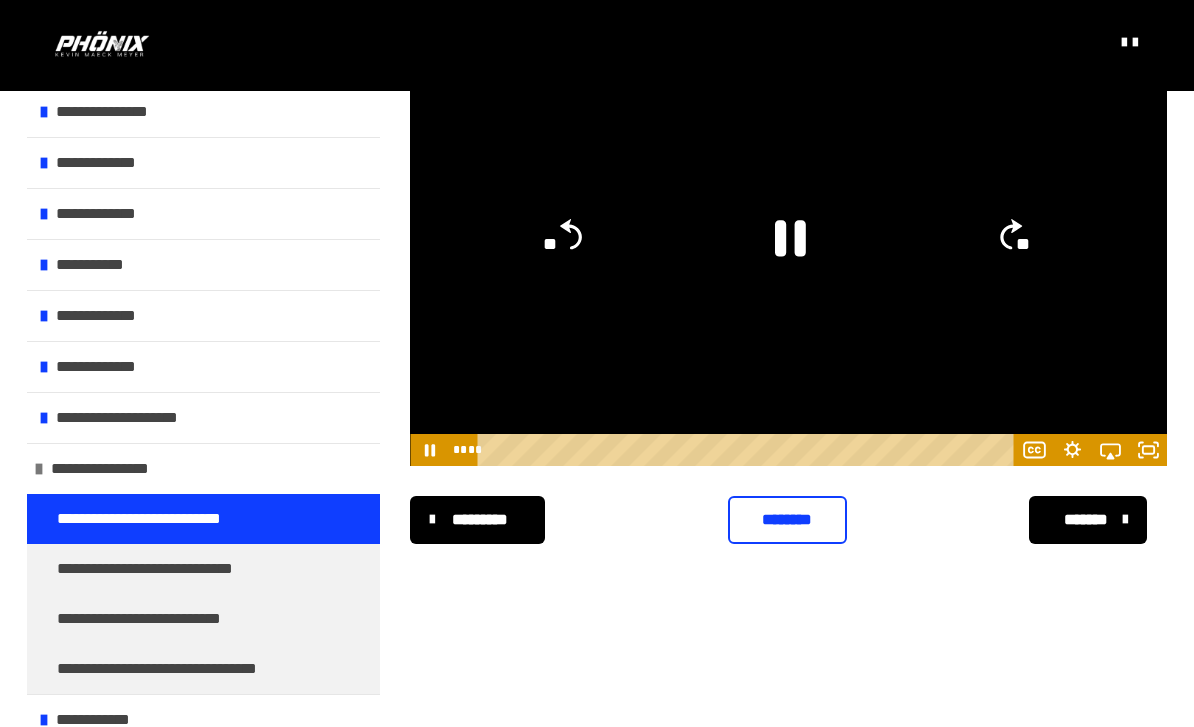 click 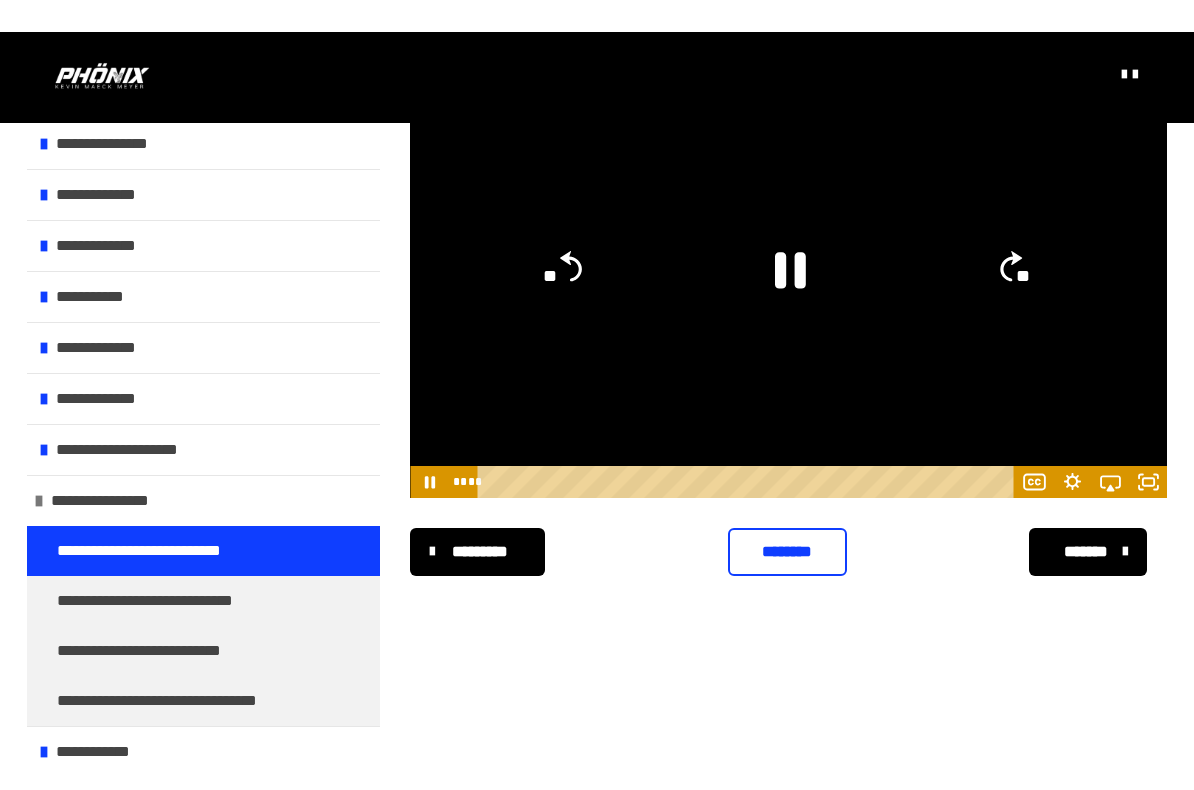 scroll, scrollTop: 0, scrollLeft: 0, axis: both 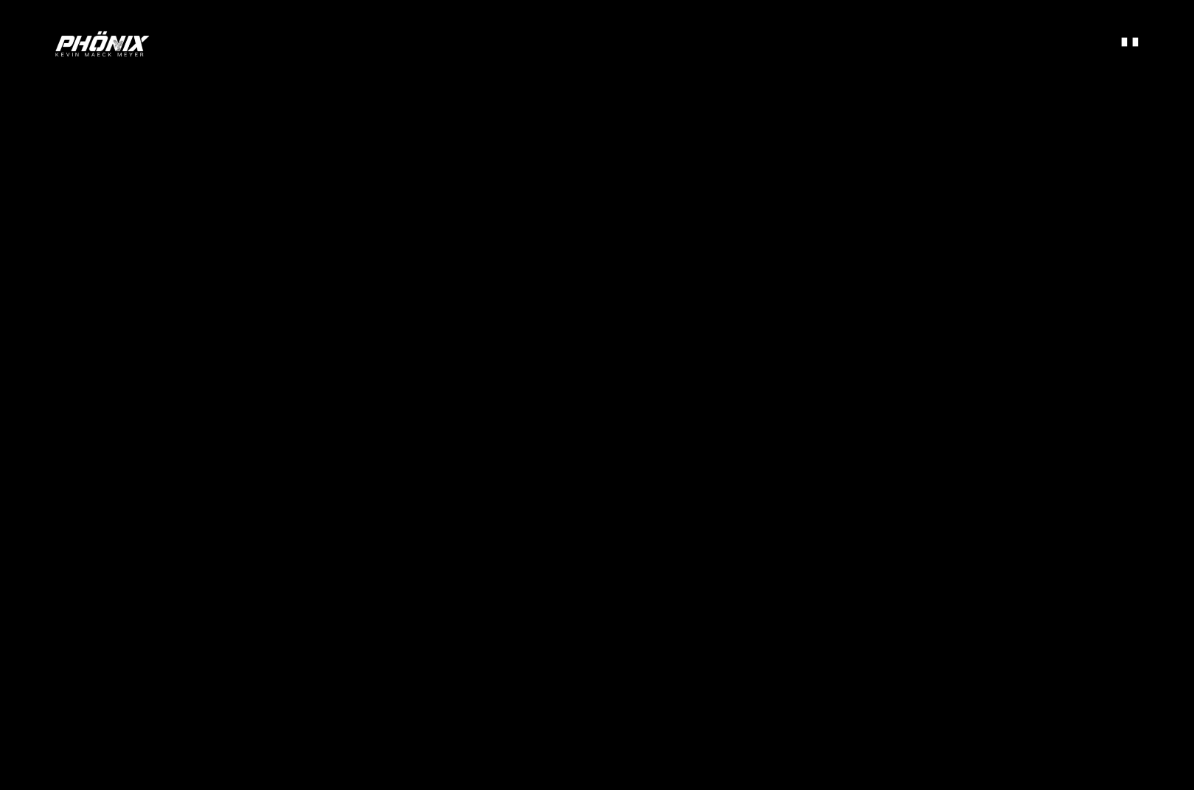 click at bounding box center (597, 395) 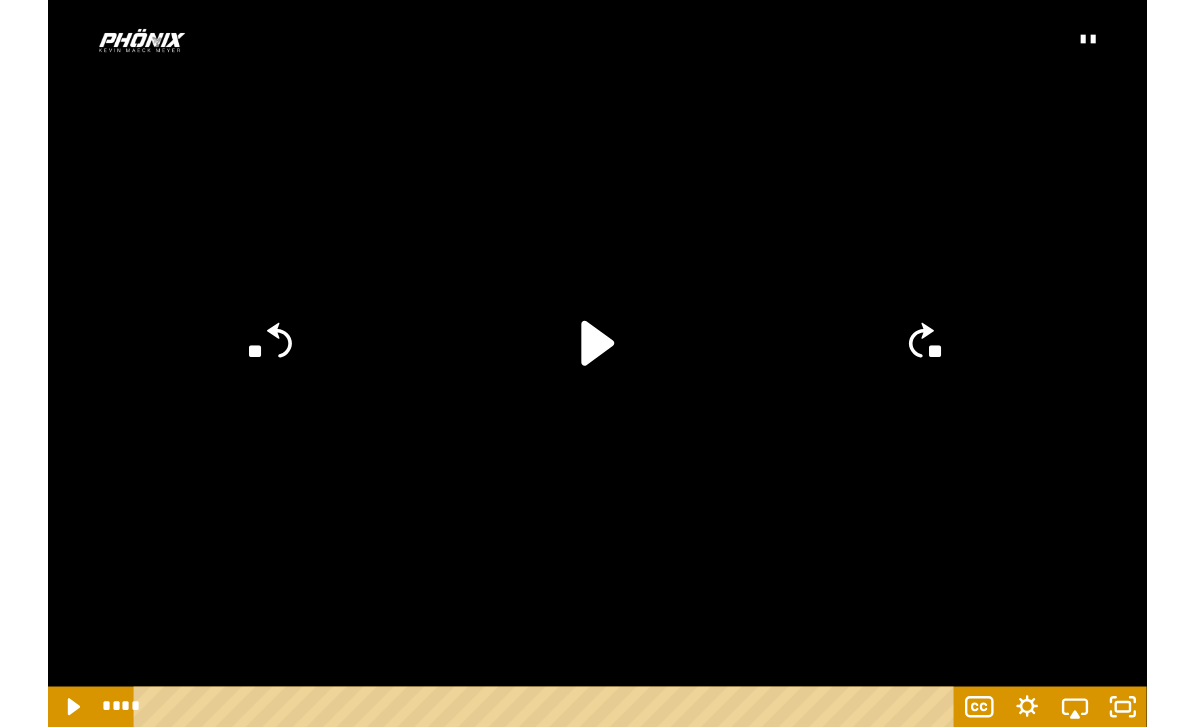 scroll, scrollTop: 361, scrollLeft: 0, axis: vertical 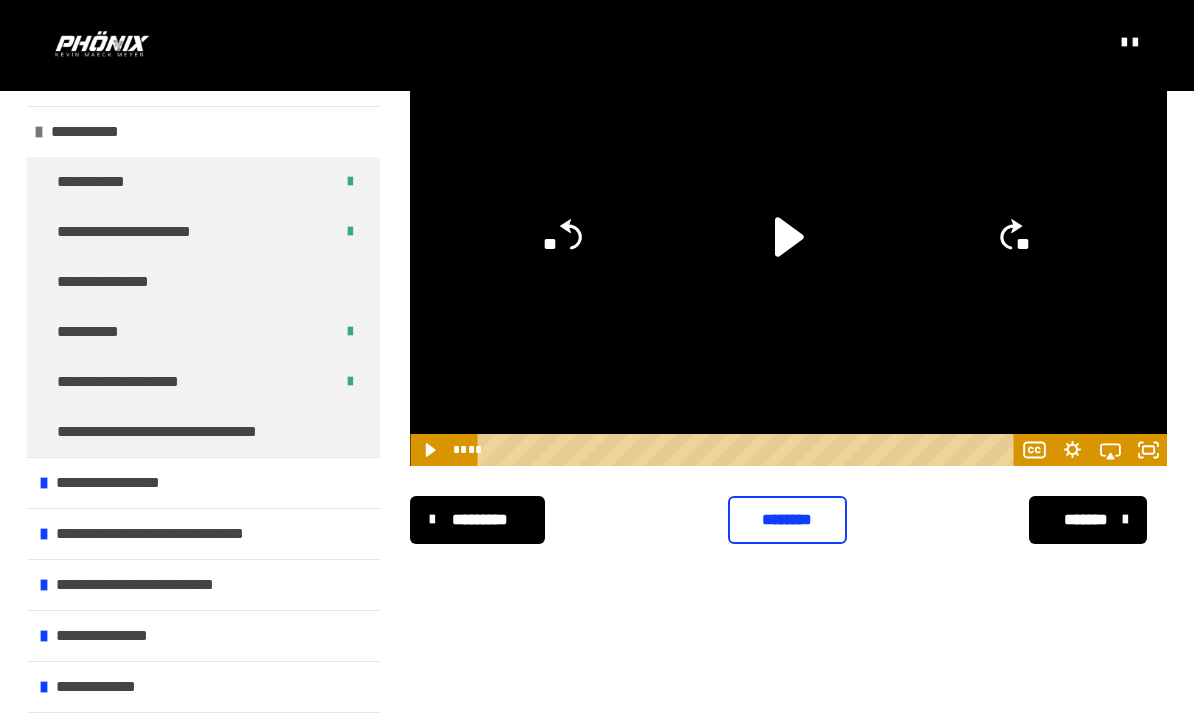 click on "********" at bounding box center [788, 520] 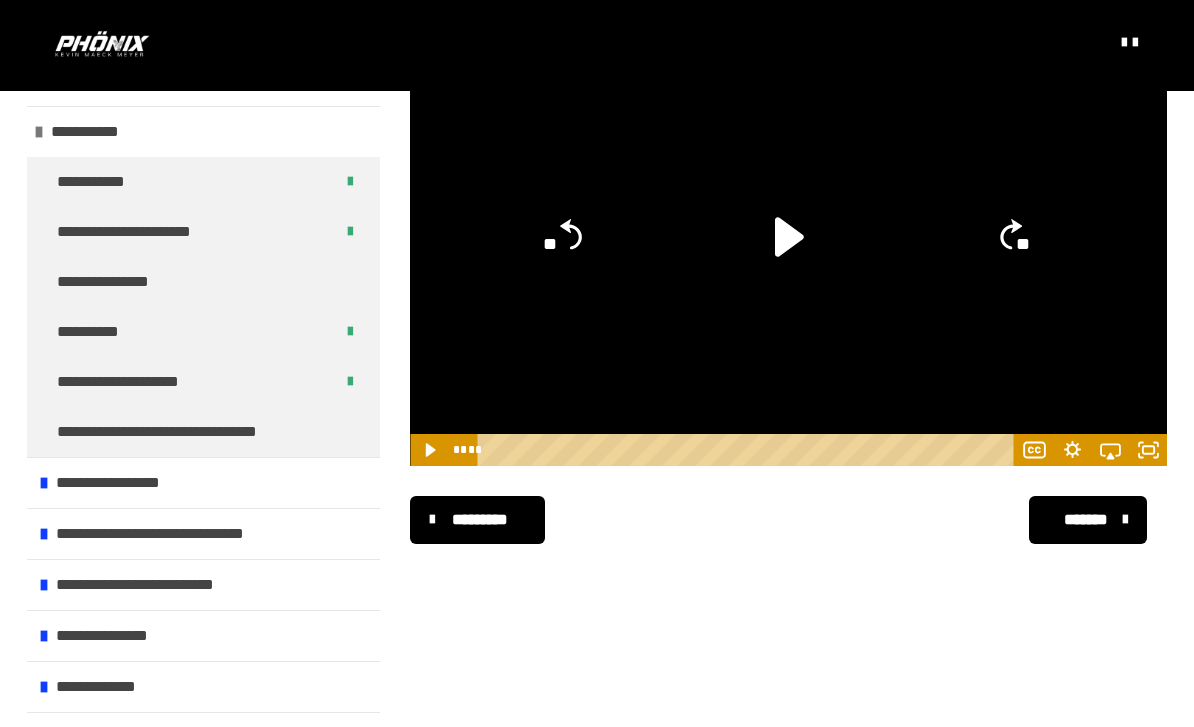 click at bounding box center [1125, 520] 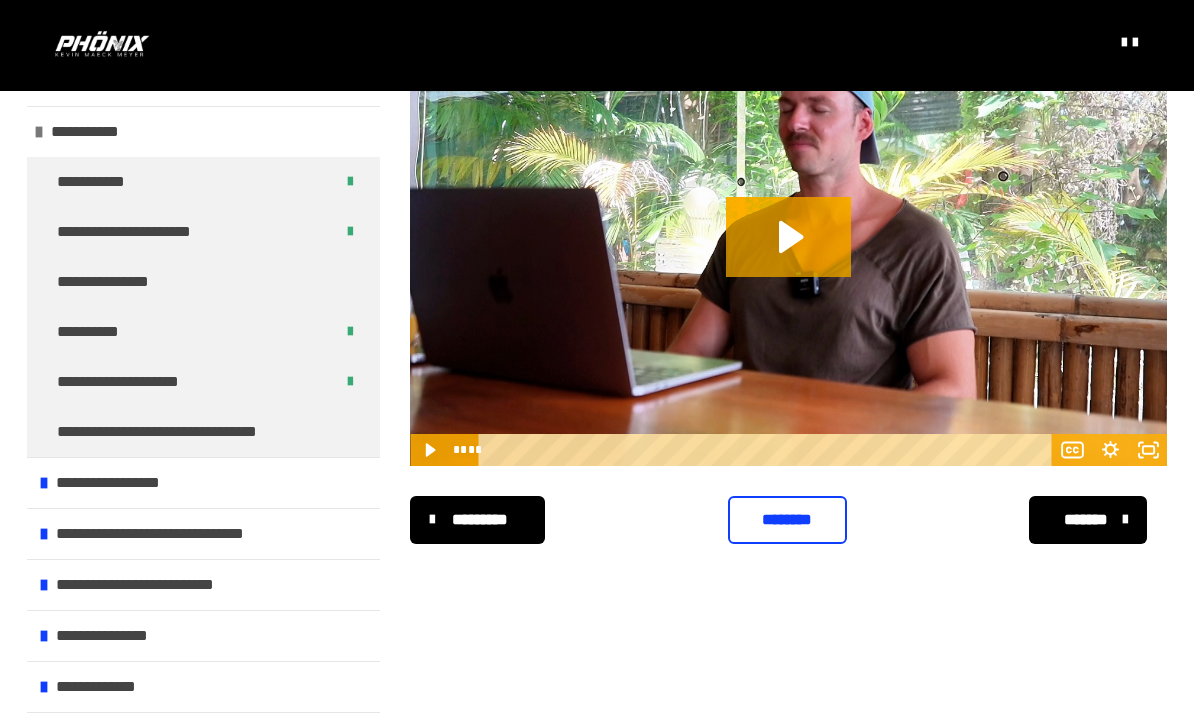click 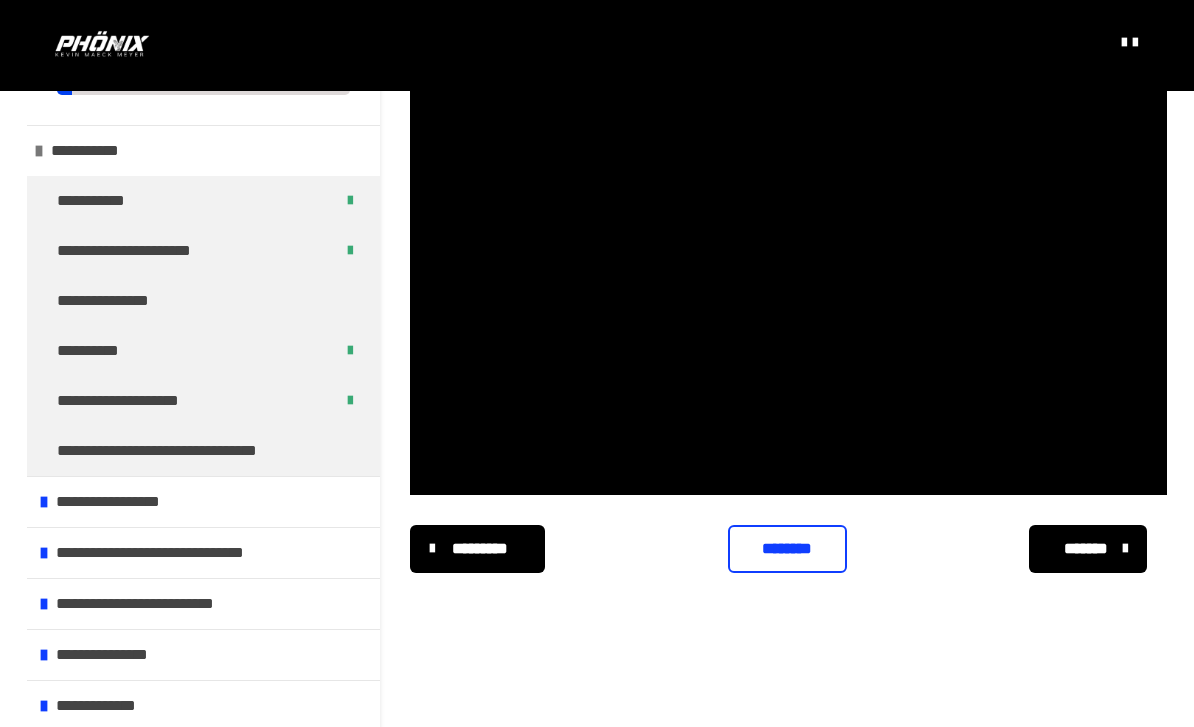 scroll, scrollTop: 451, scrollLeft: 0, axis: vertical 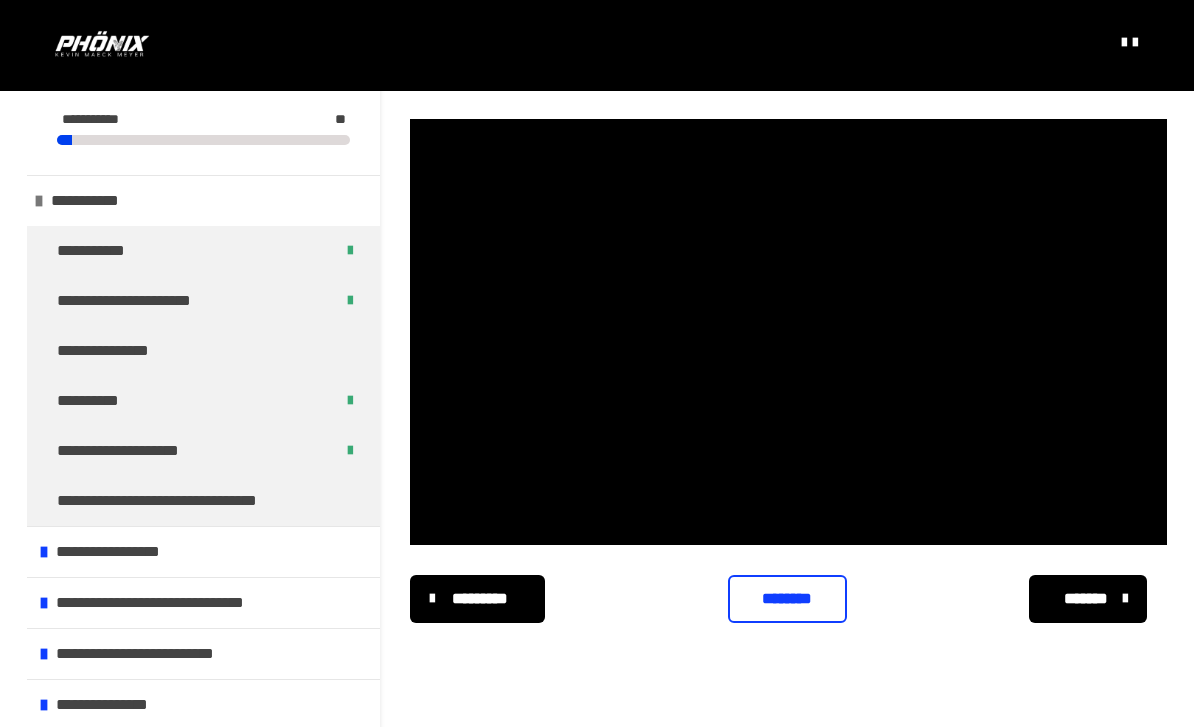 click at bounding box center [788, 332] 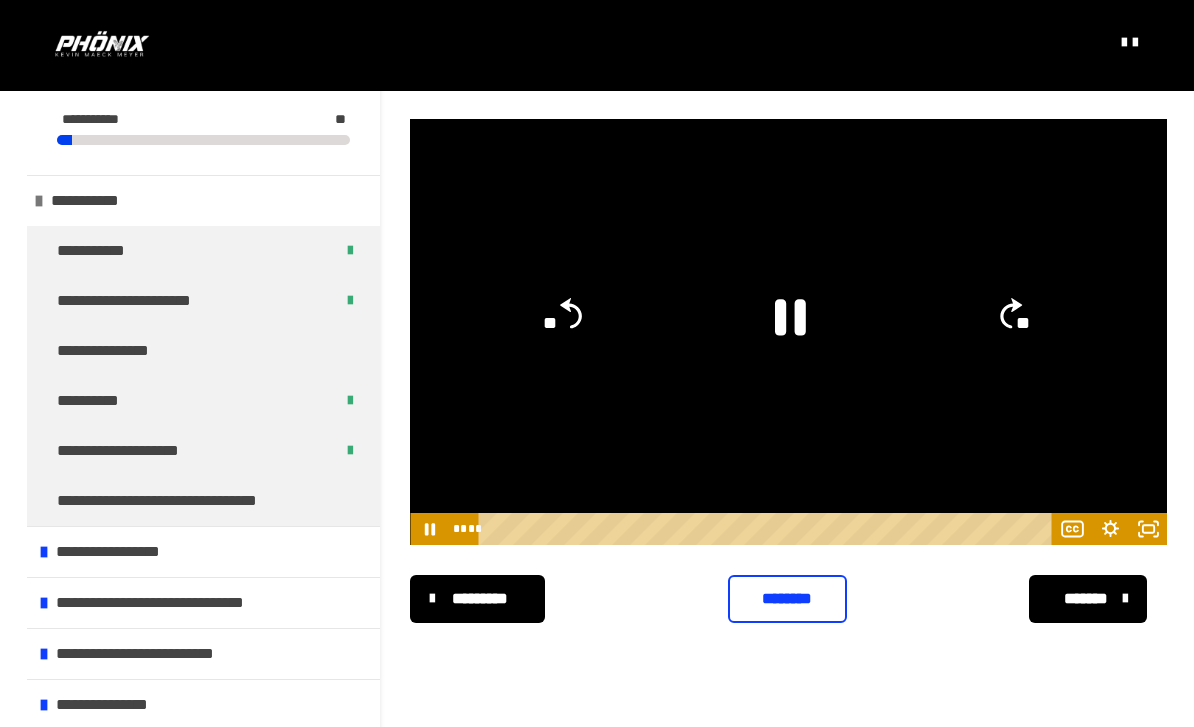 click 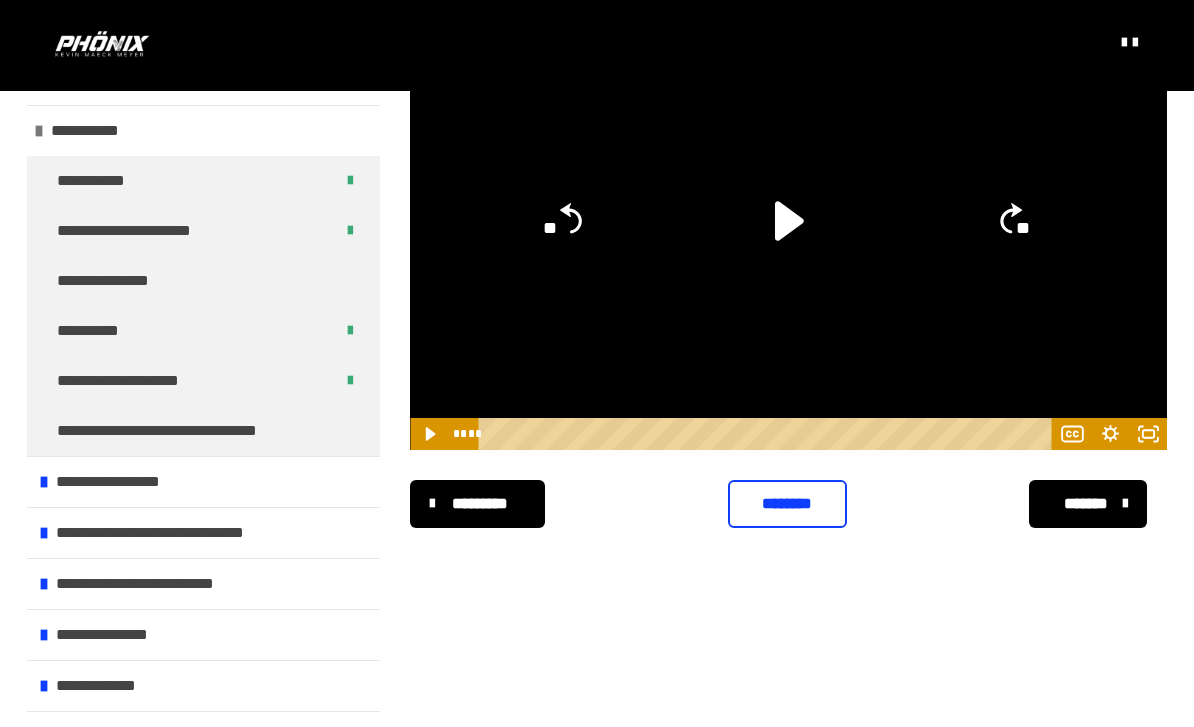 scroll, scrollTop: 377, scrollLeft: 0, axis: vertical 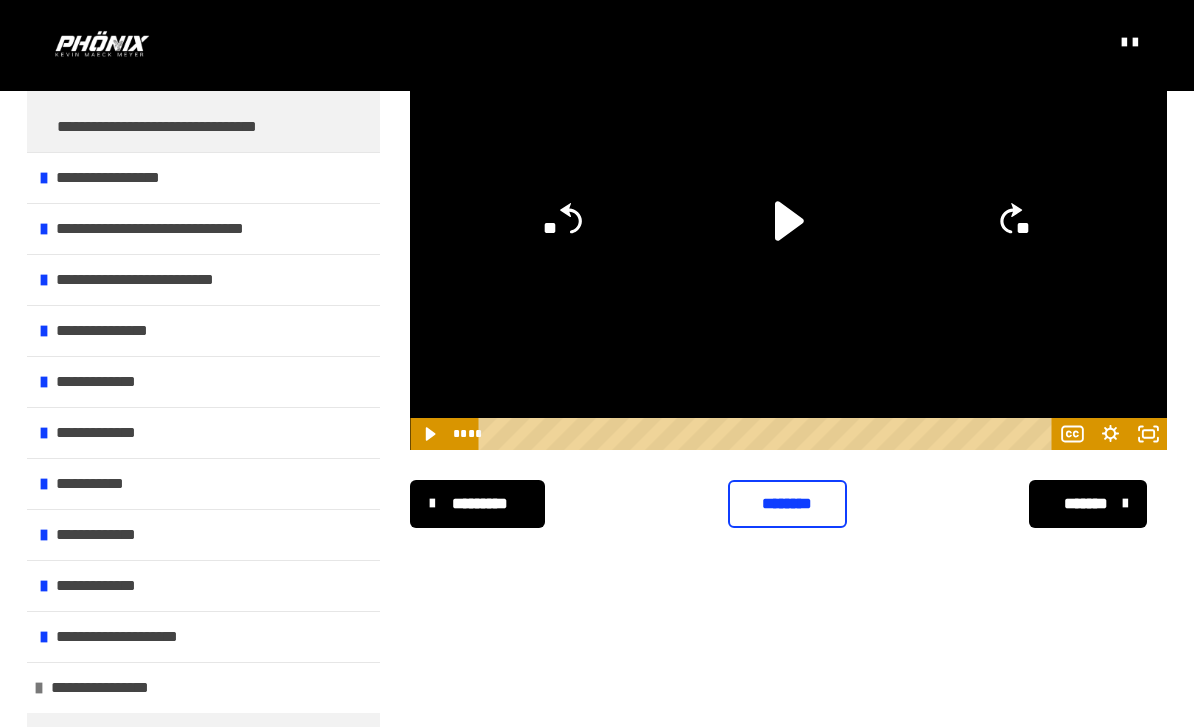 click at bounding box center (44, 178) 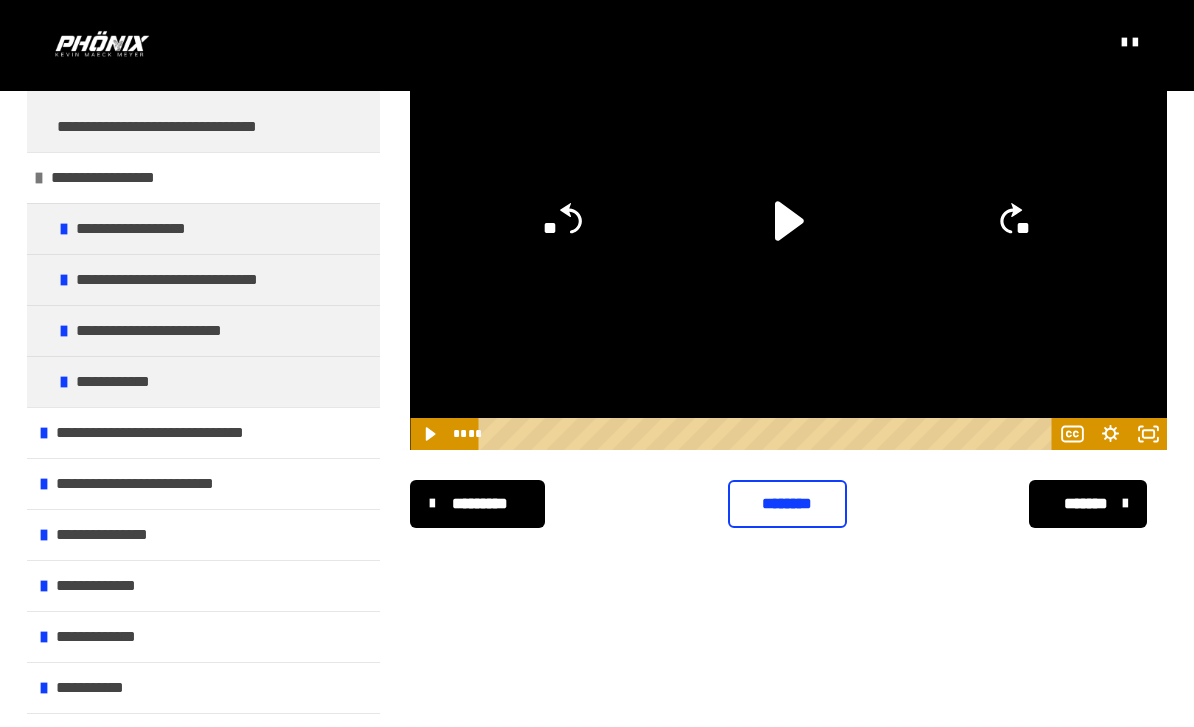 click on "**********" at bounding box center (203, 228) 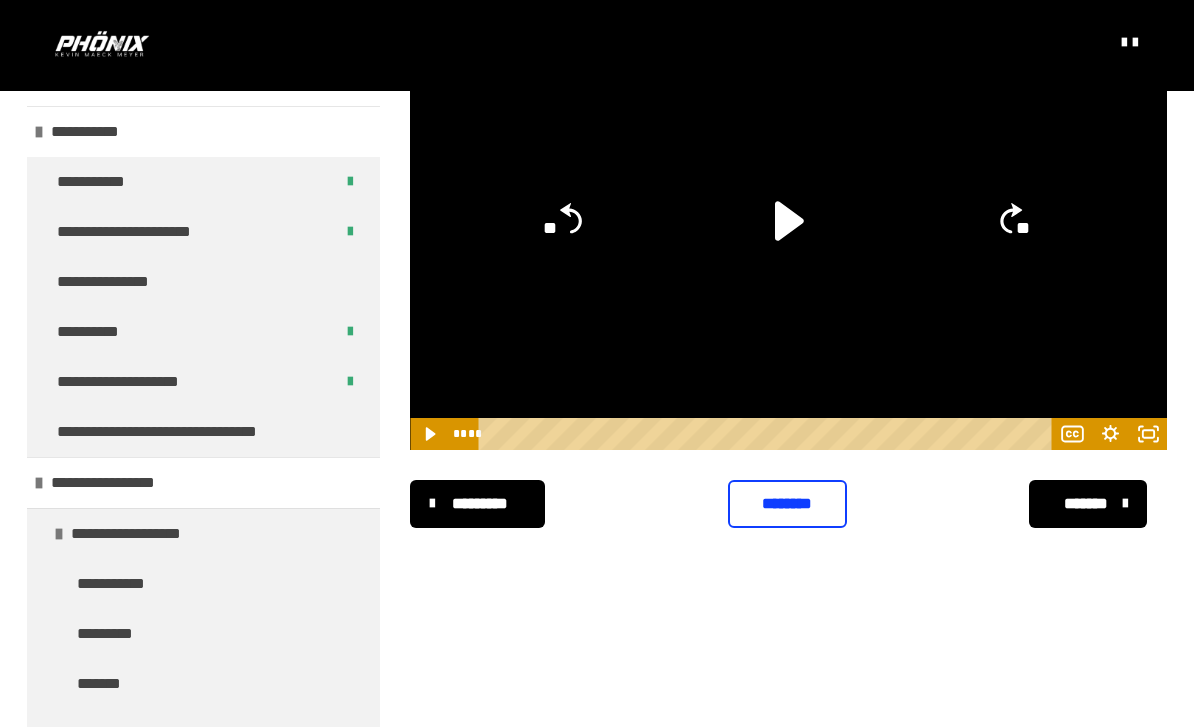 scroll, scrollTop: 0, scrollLeft: 0, axis: both 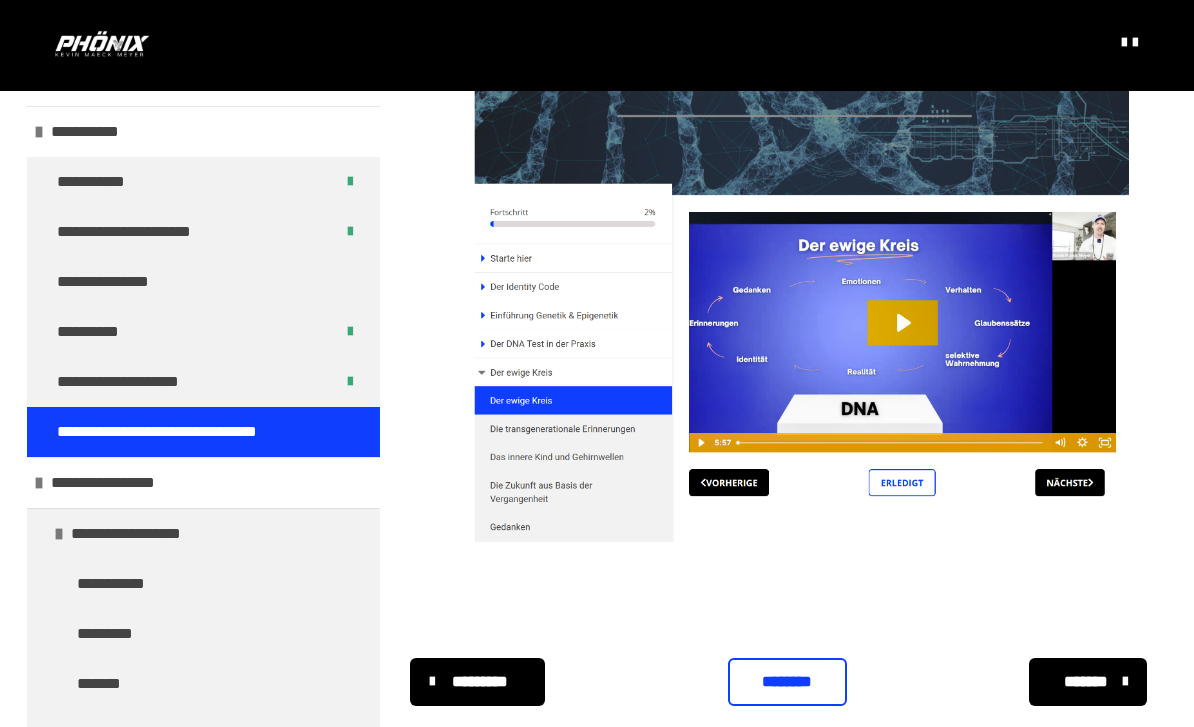 click on "********" at bounding box center (788, 682) 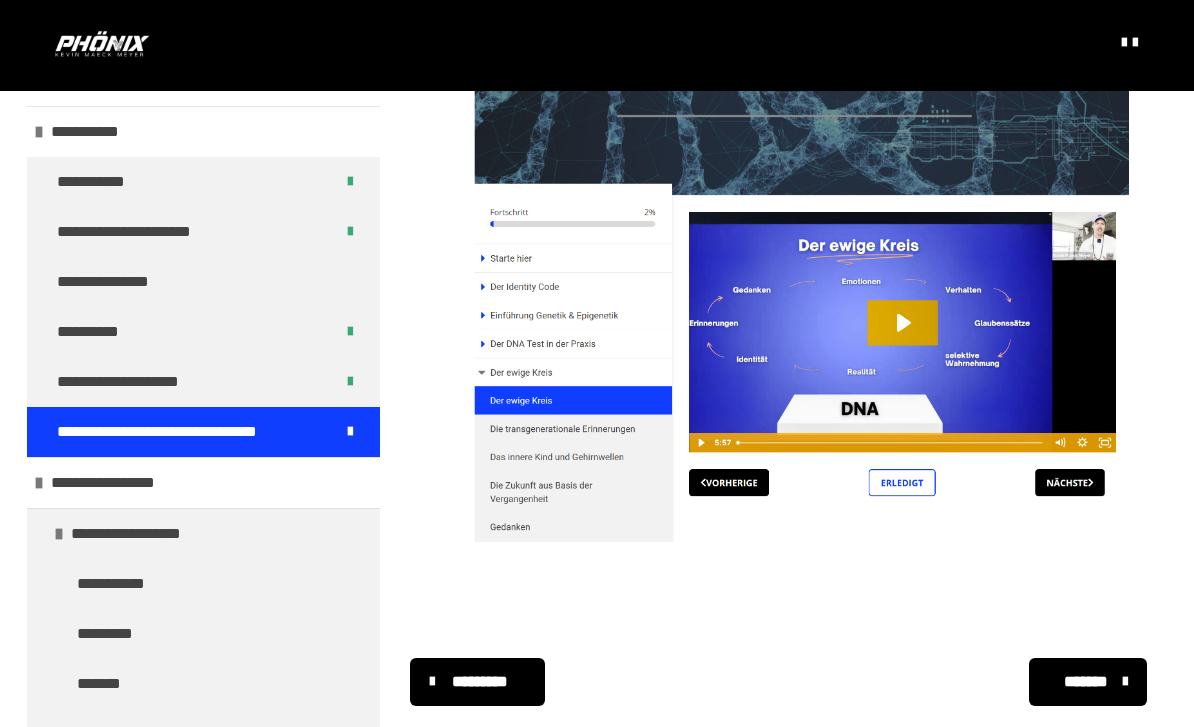 click on "*******" at bounding box center [1086, 682] 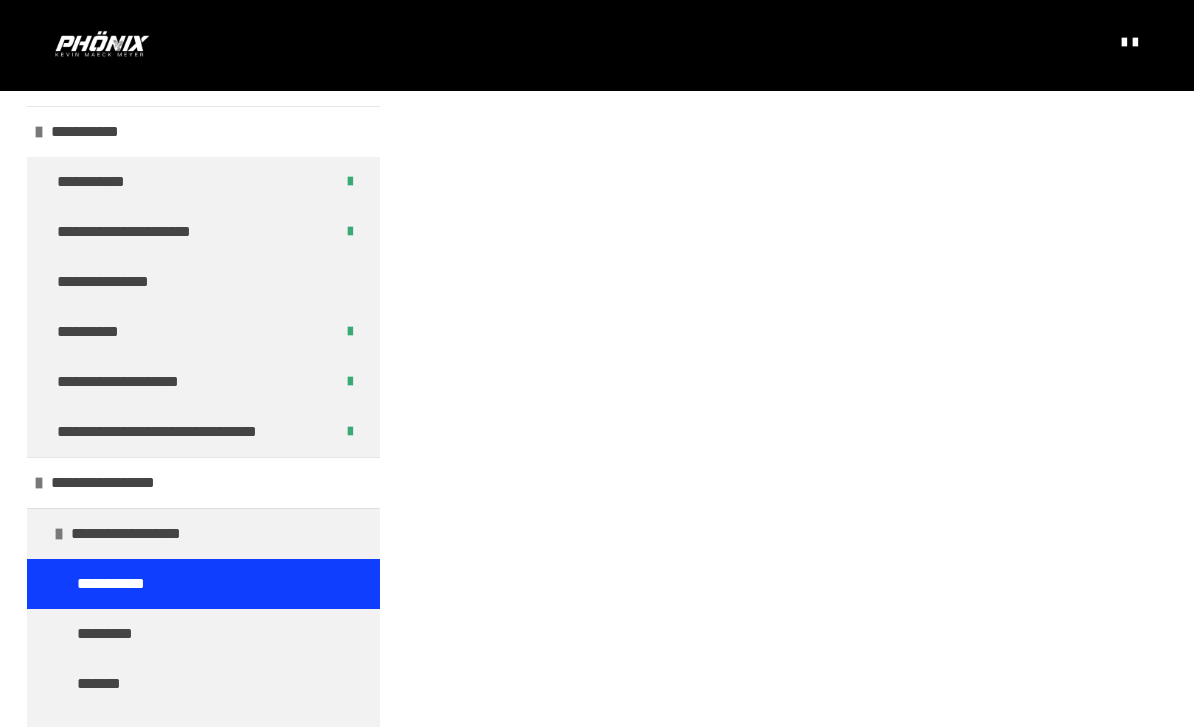 scroll, scrollTop: 451, scrollLeft: 0, axis: vertical 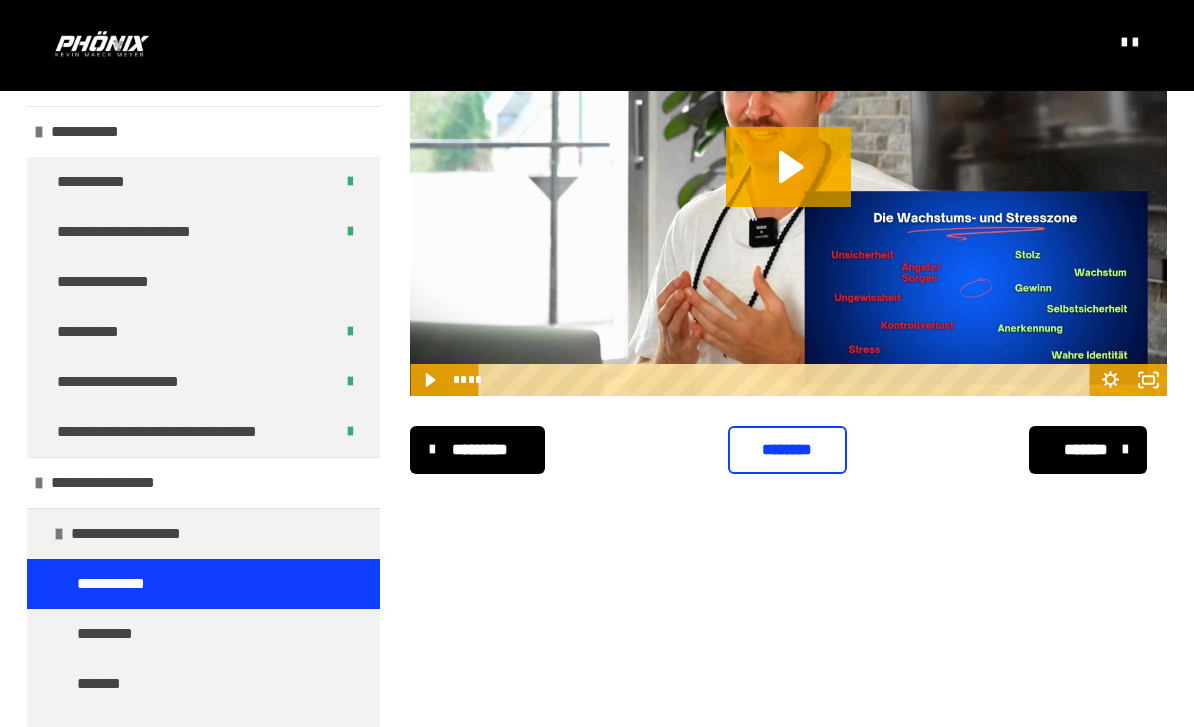 click 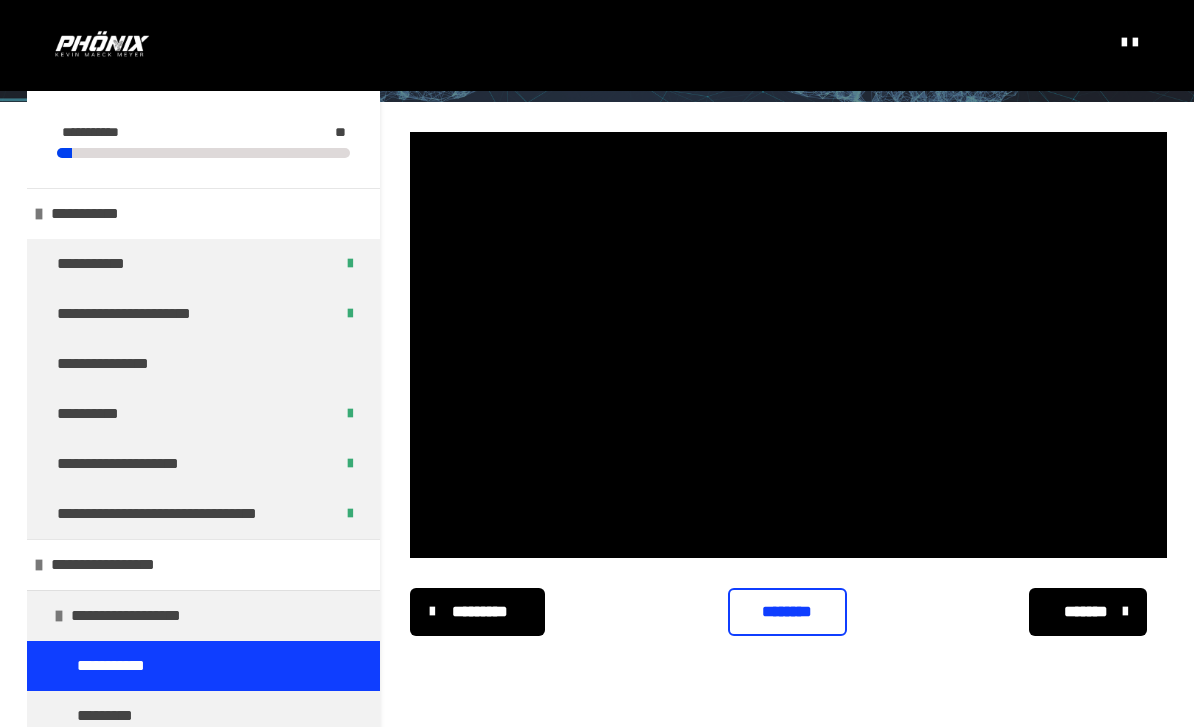 scroll, scrollTop: 265, scrollLeft: 0, axis: vertical 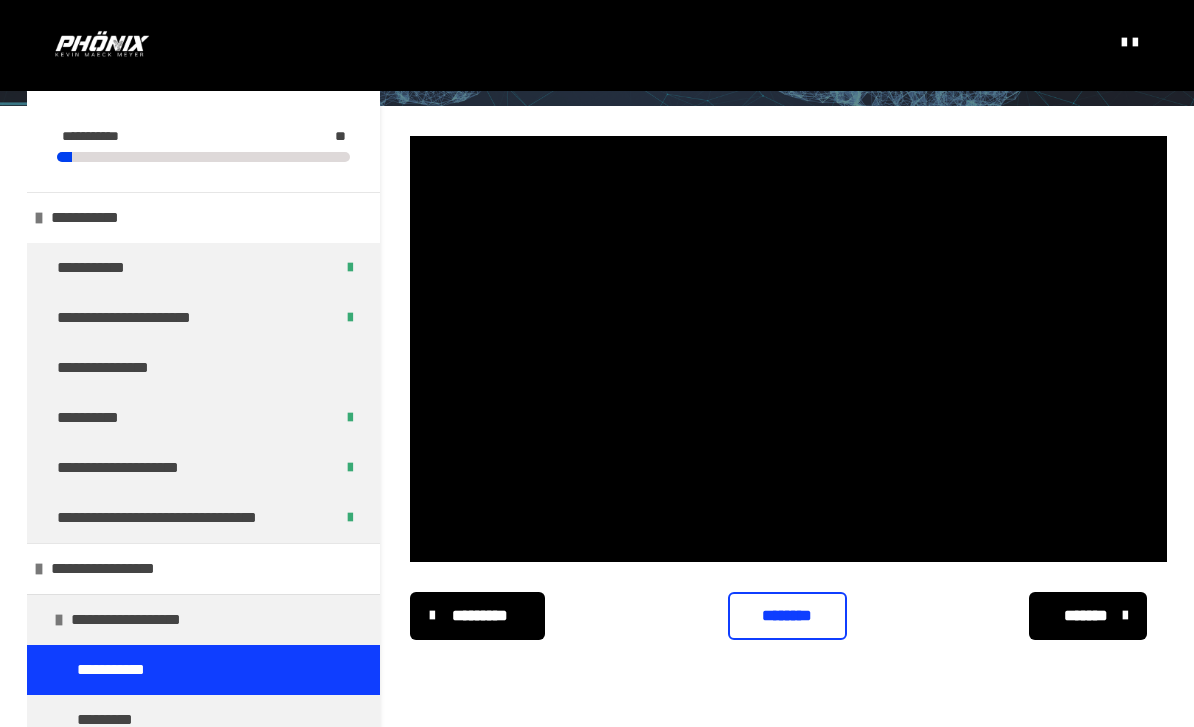click at bounding box center [788, 349] 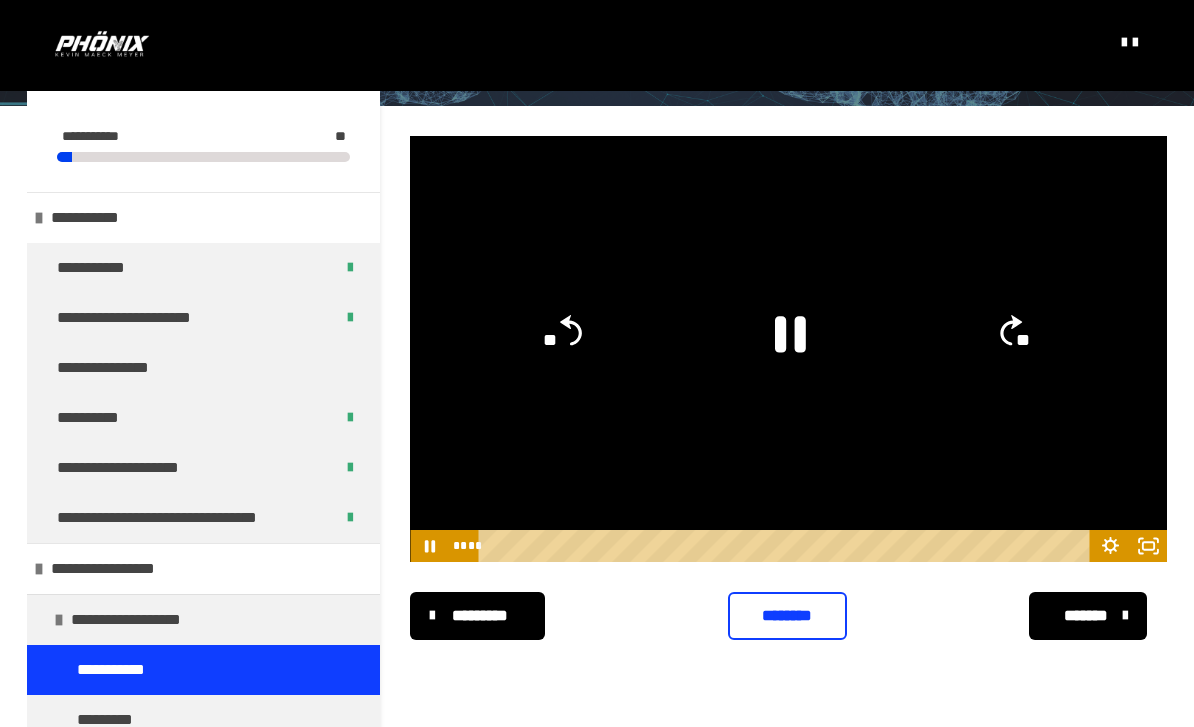click 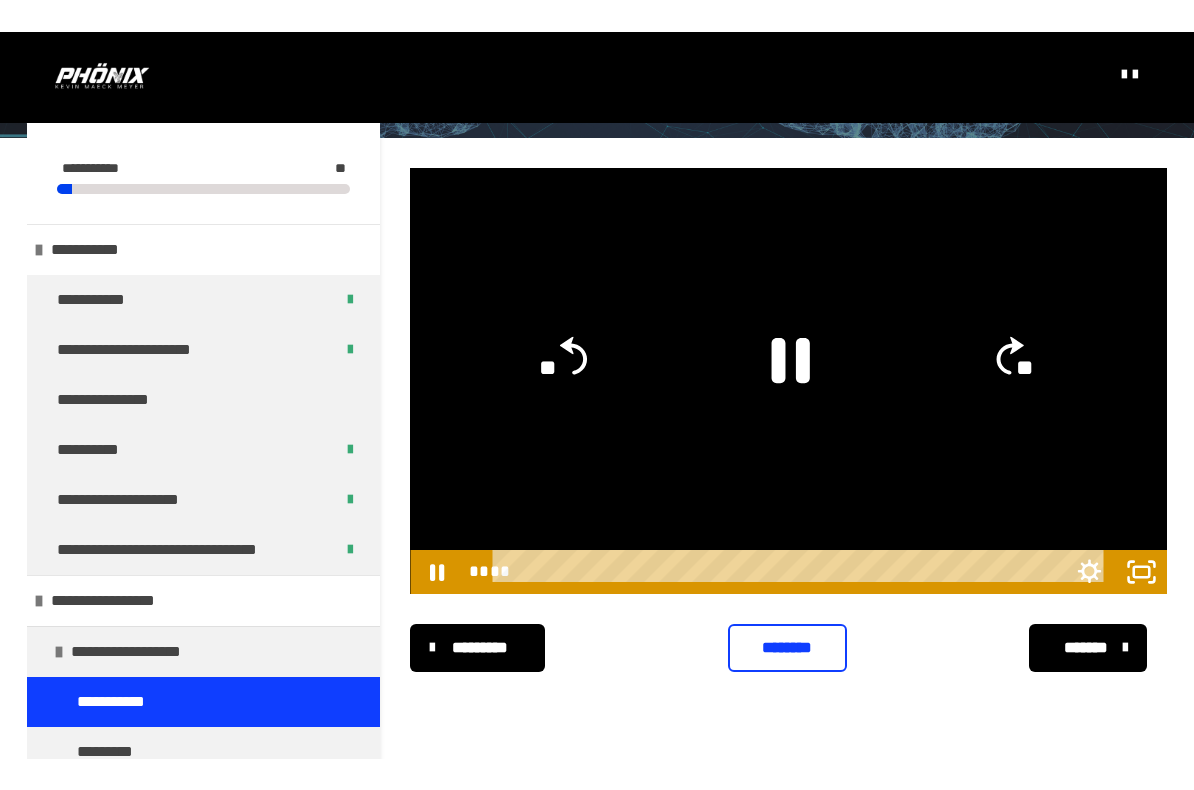 scroll, scrollTop: 0, scrollLeft: 0, axis: both 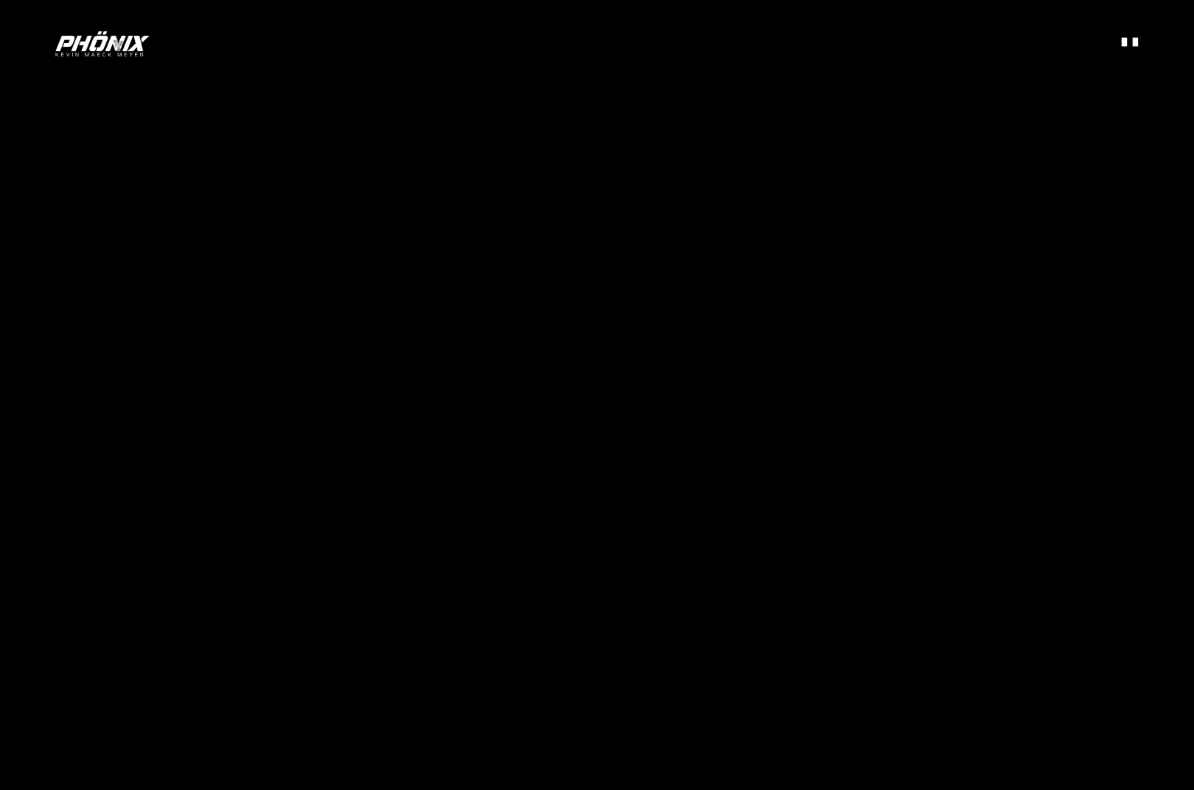 click at bounding box center [597, 395] 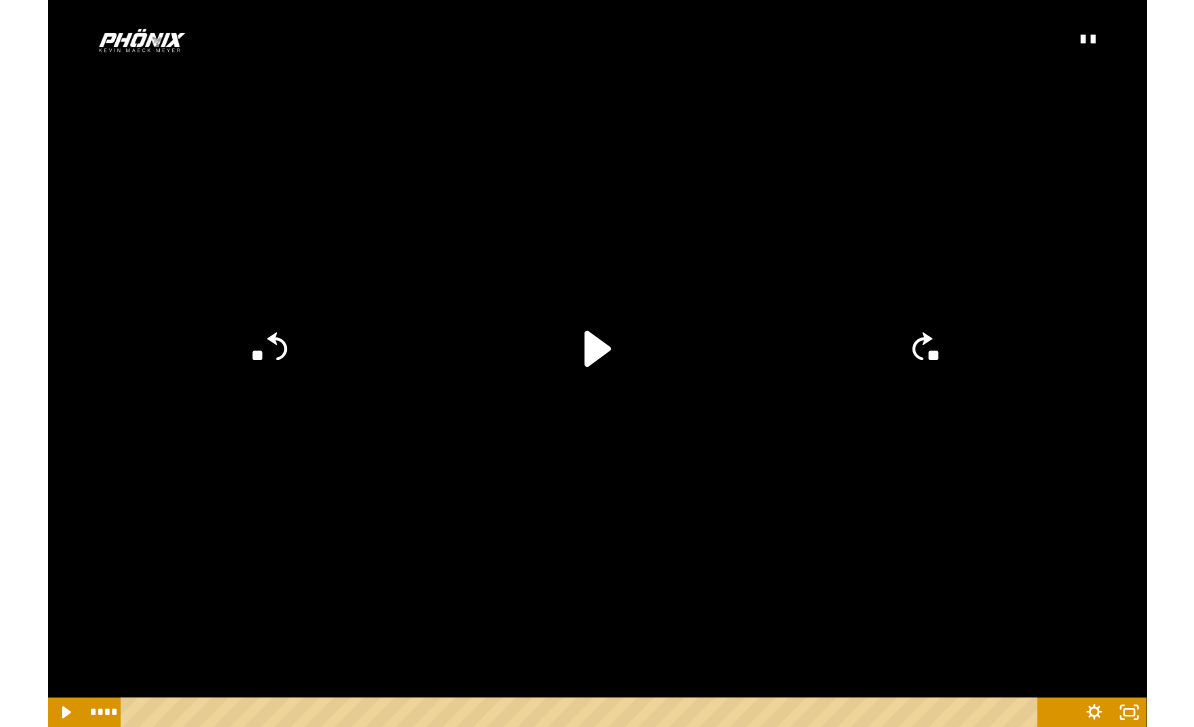scroll, scrollTop: 265, scrollLeft: 0, axis: vertical 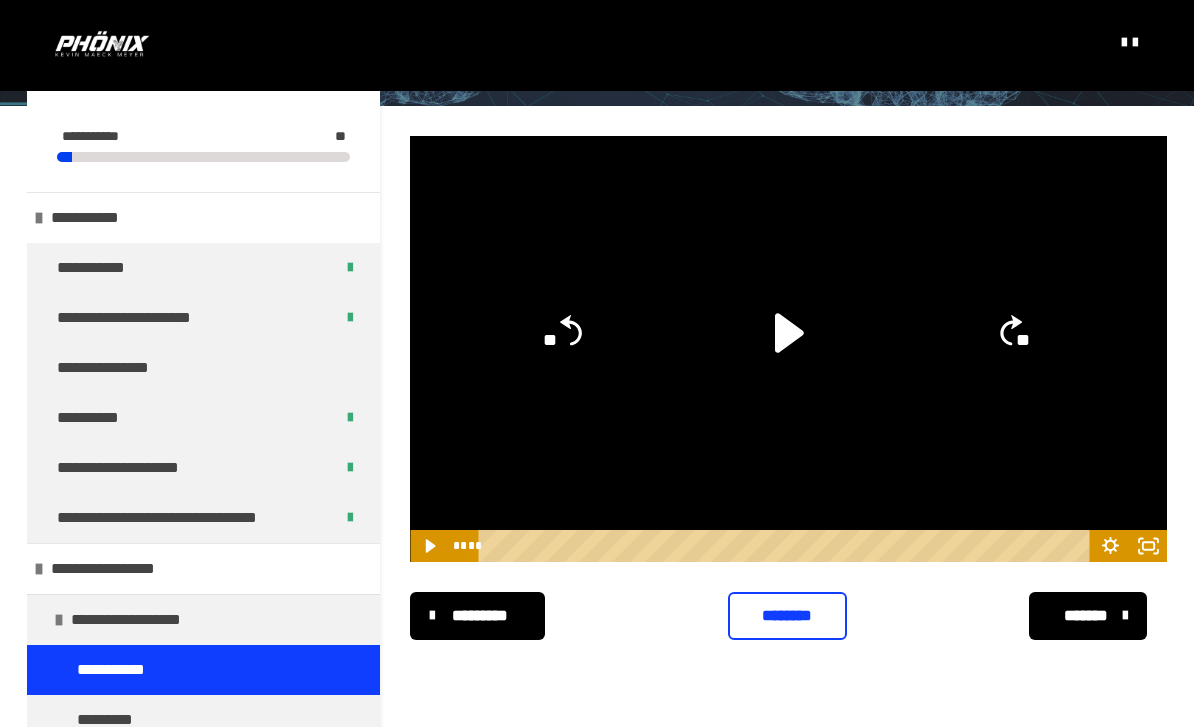 click on "********" at bounding box center (788, 616) 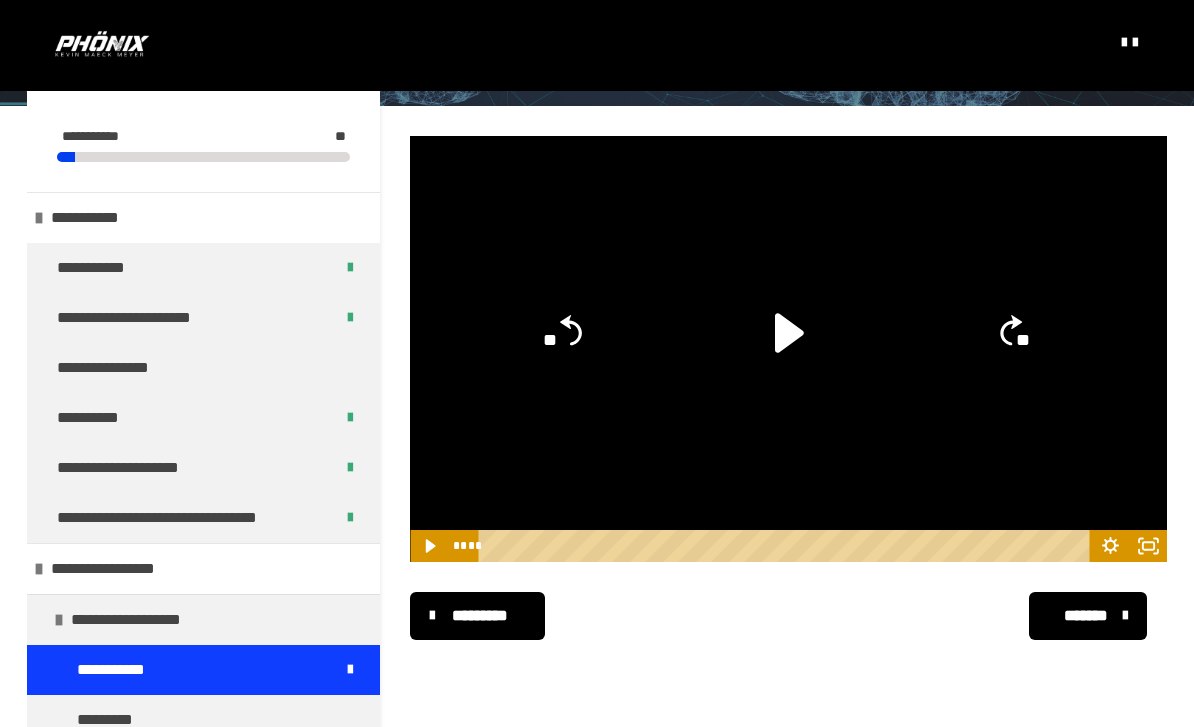 click at bounding box center [1125, 616] 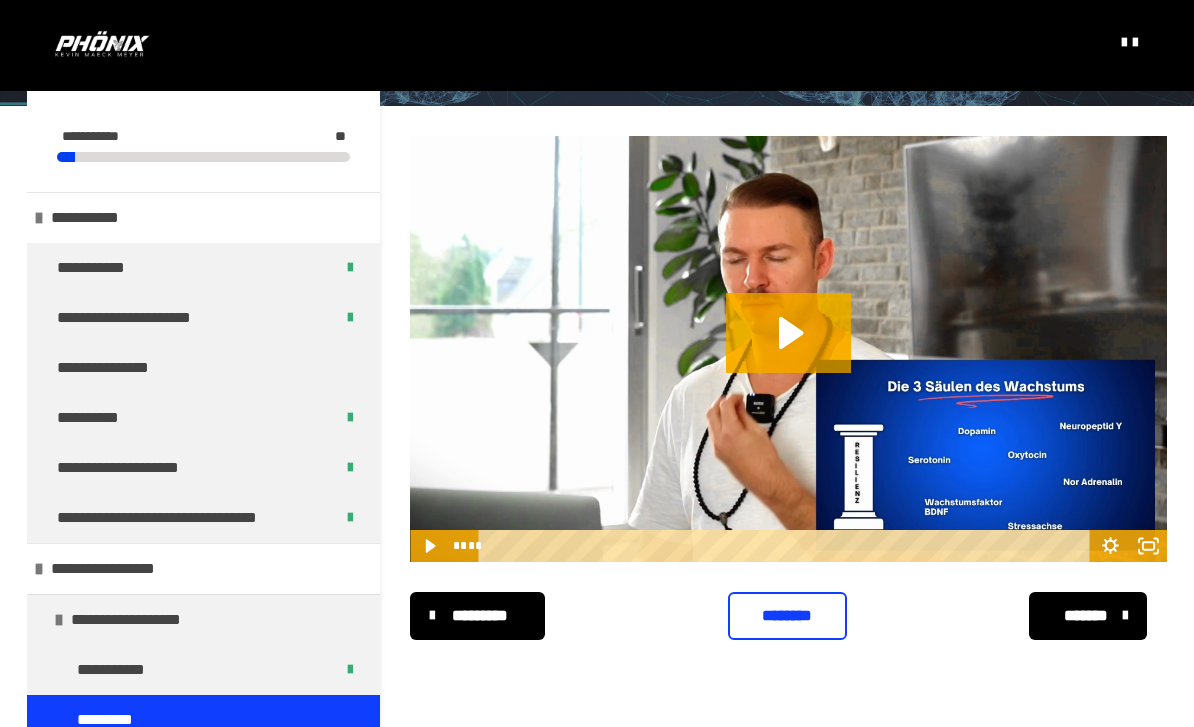 click 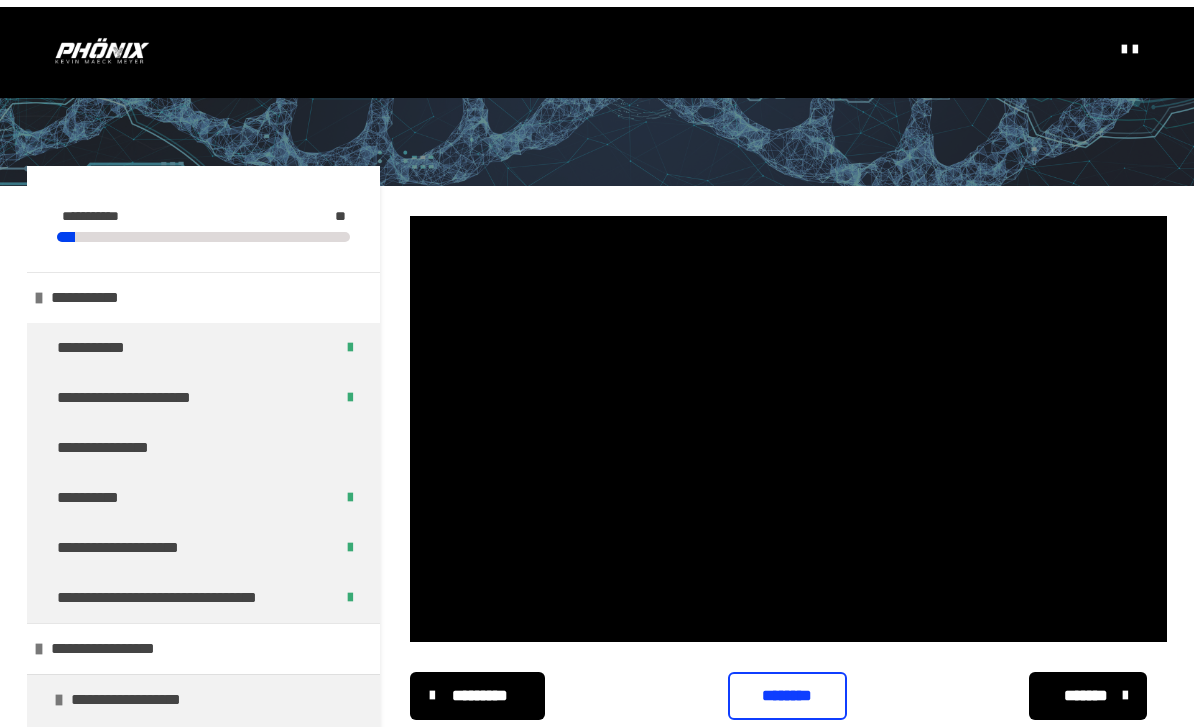 scroll, scrollTop: 184, scrollLeft: 0, axis: vertical 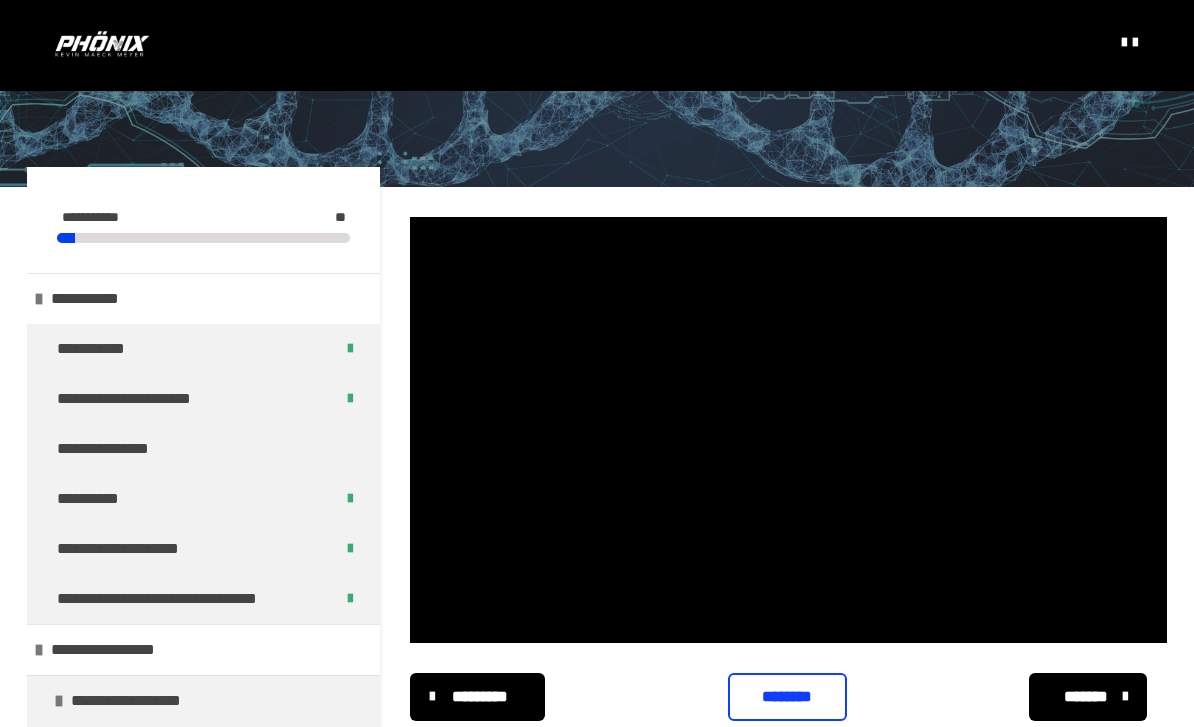 click at bounding box center [788, 430] 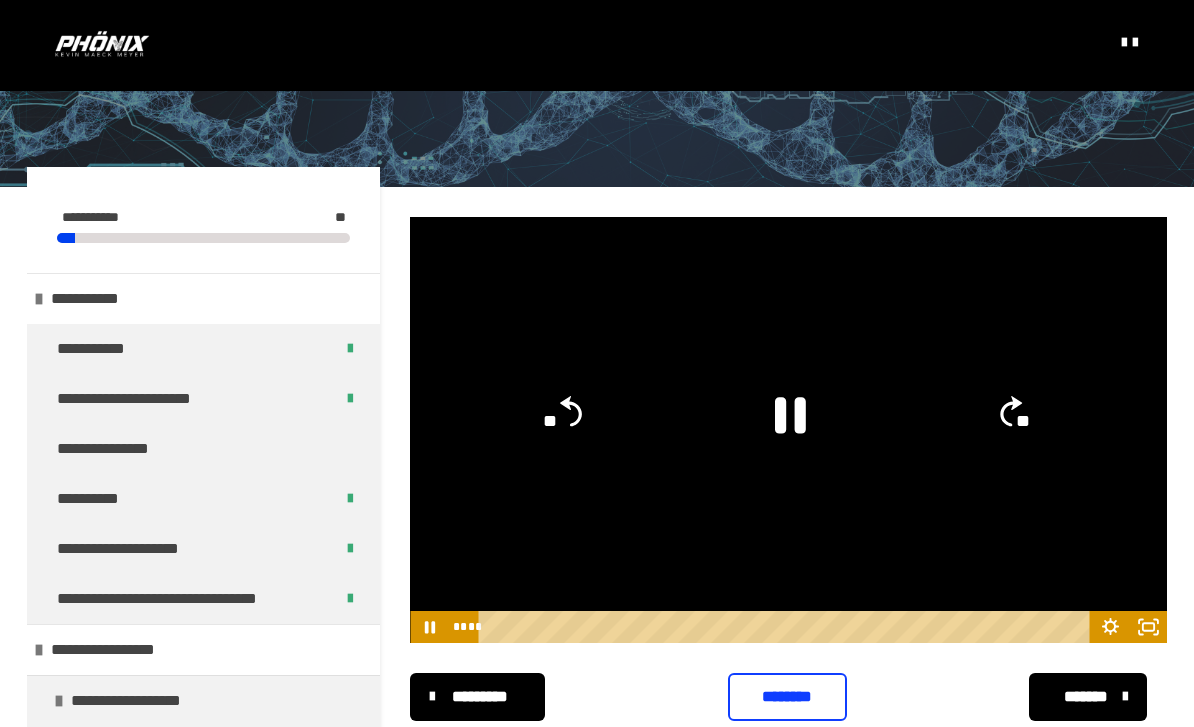 click at bounding box center (788, 430) 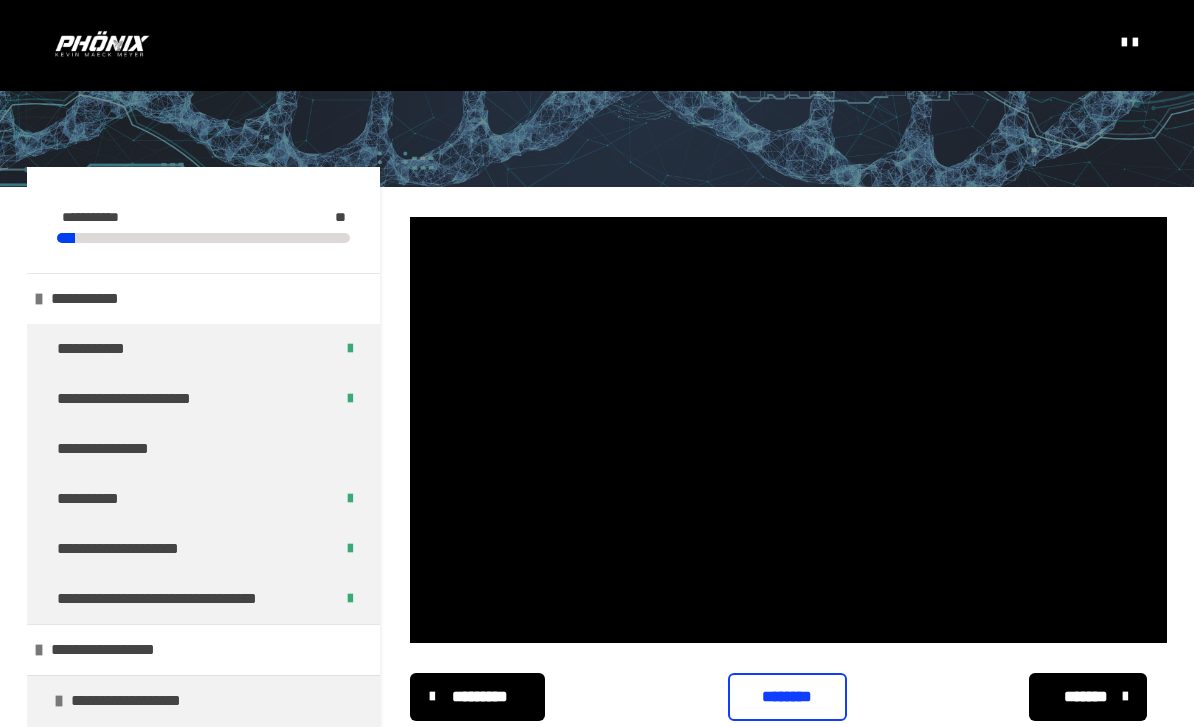 click on "********" at bounding box center [788, 697] 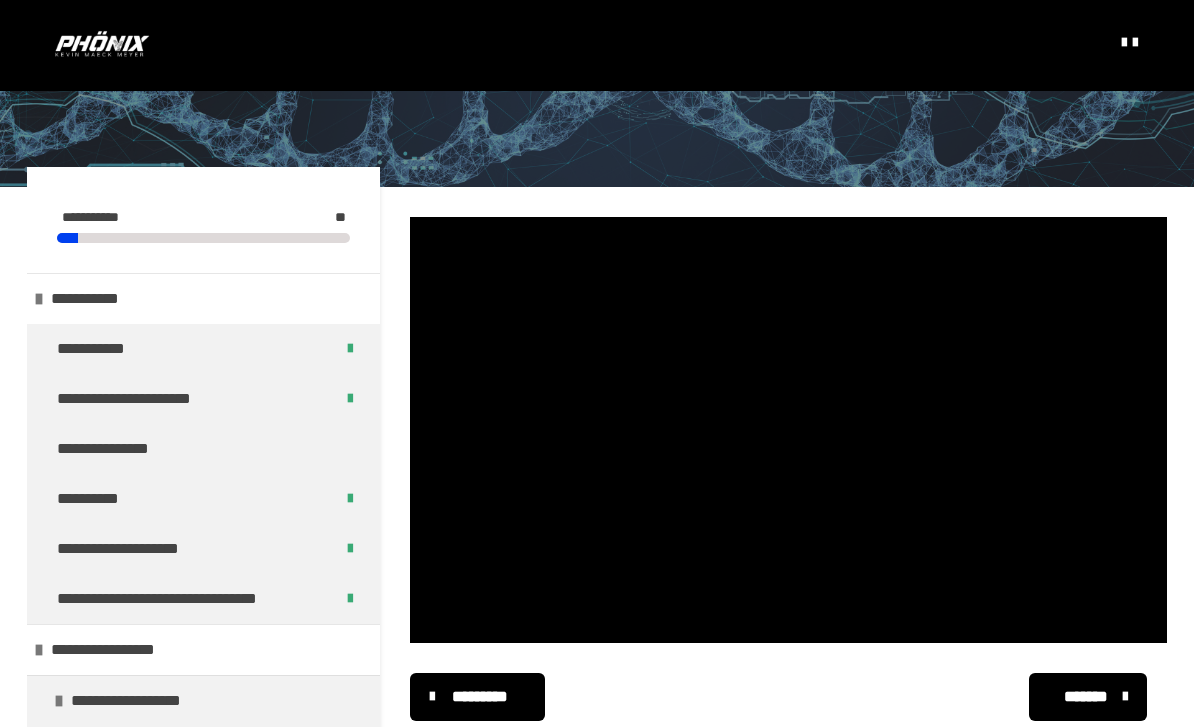 click on "*******" at bounding box center (1086, 697) 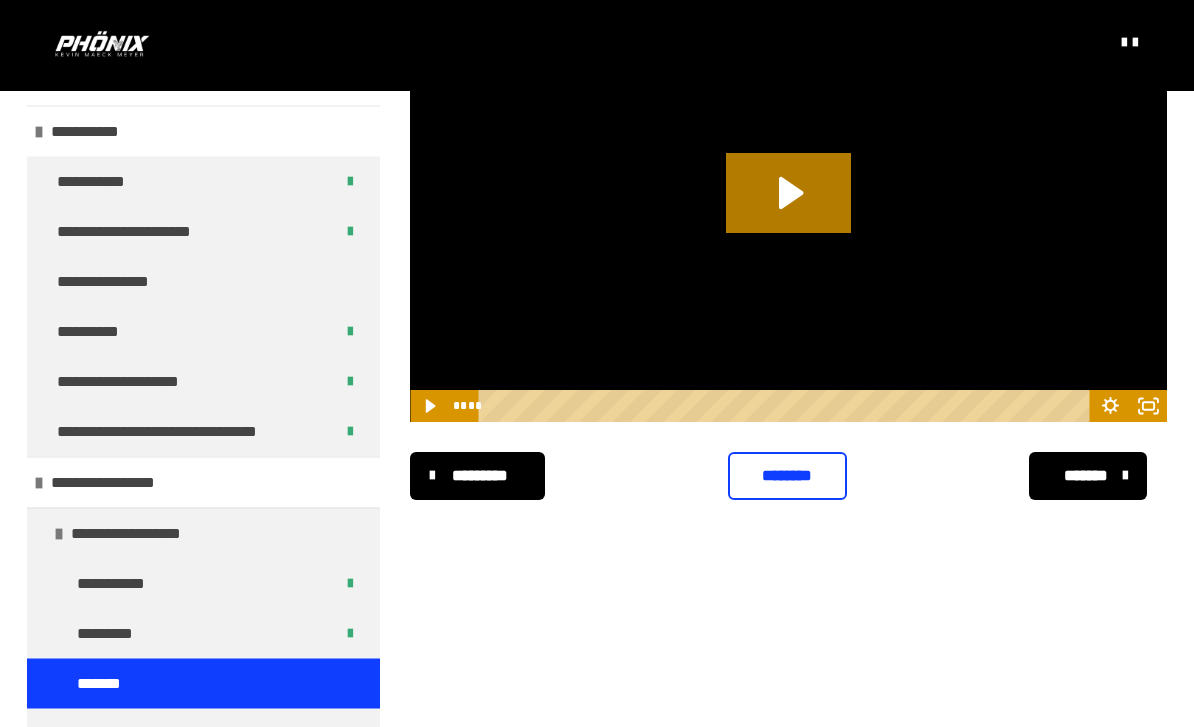 scroll, scrollTop: 404, scrollLeft: 0, axis: vertical 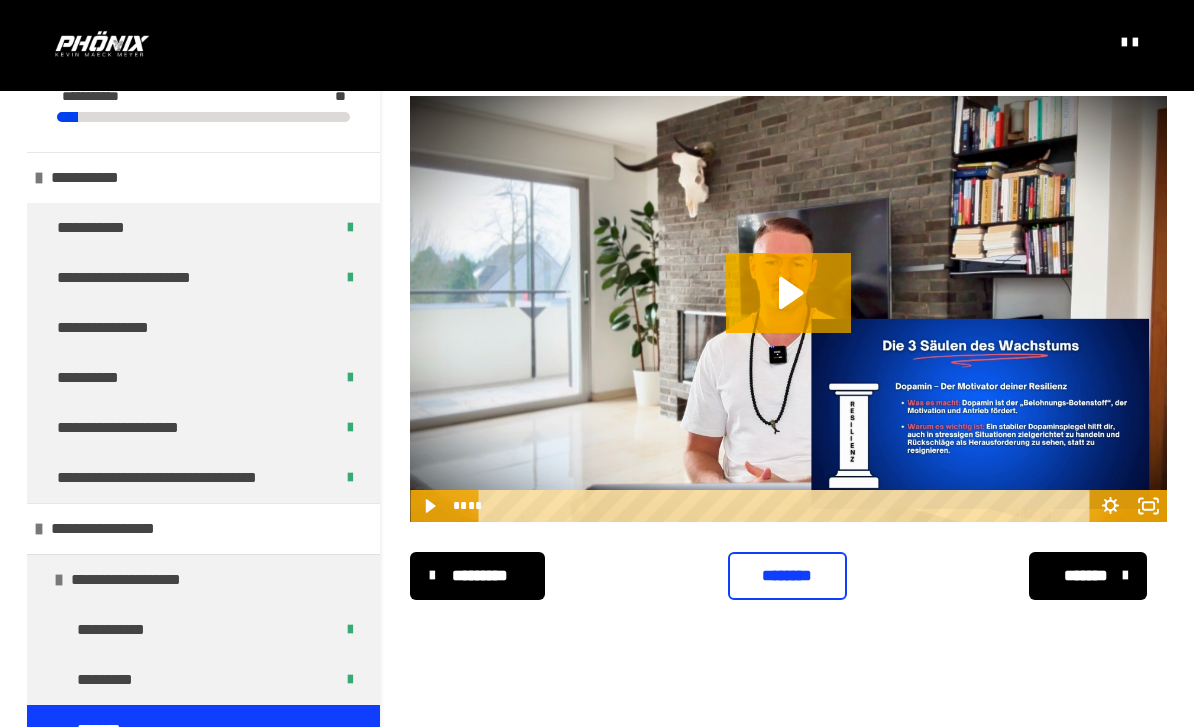 click 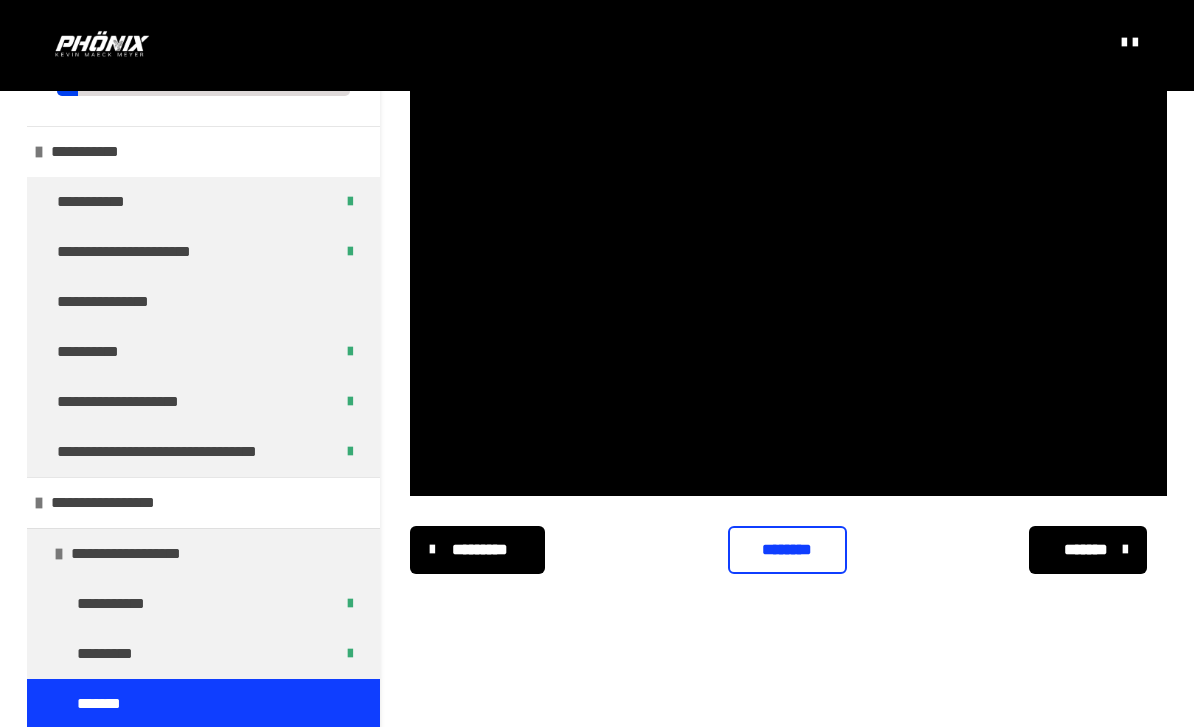 scroll, scrollTop: 306, scrollLeft: 0, axis: vertical 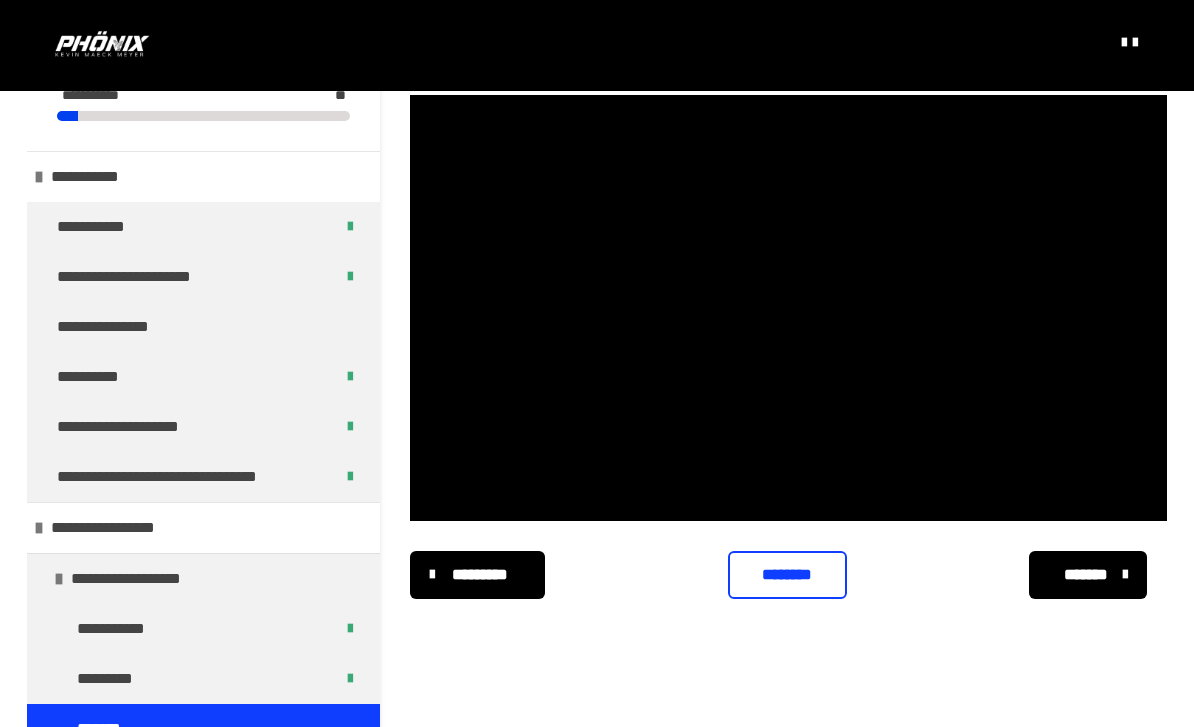click at bounding box center (788, 308) 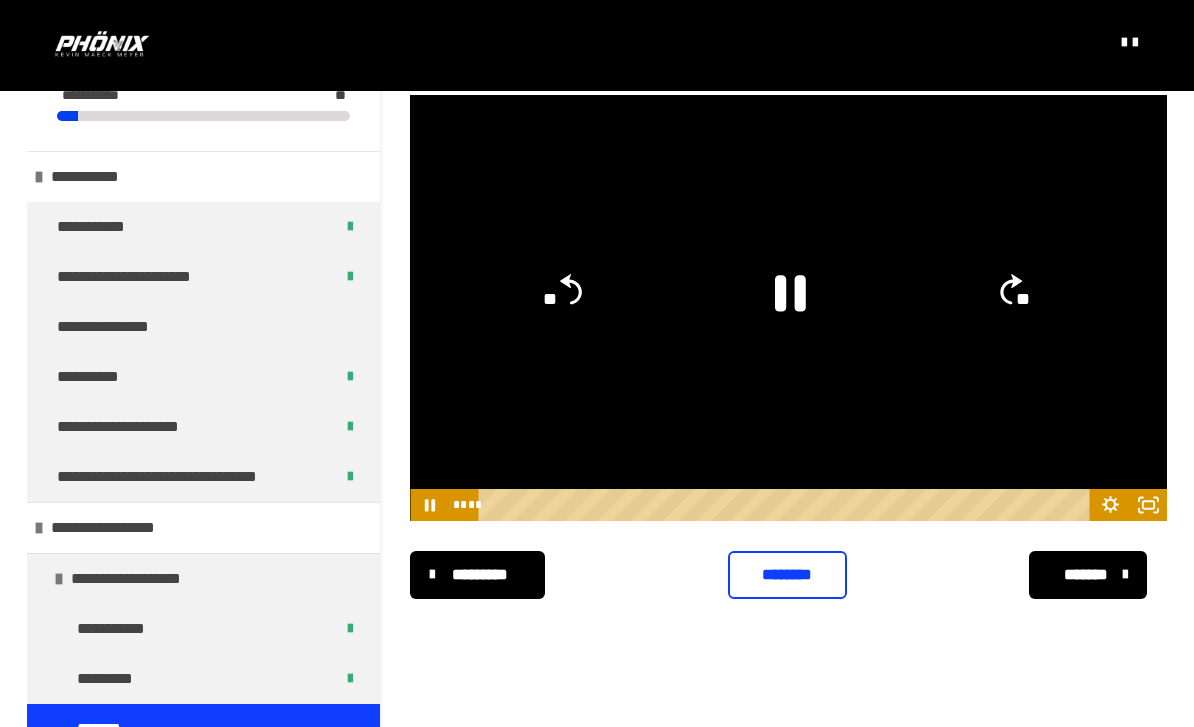 click 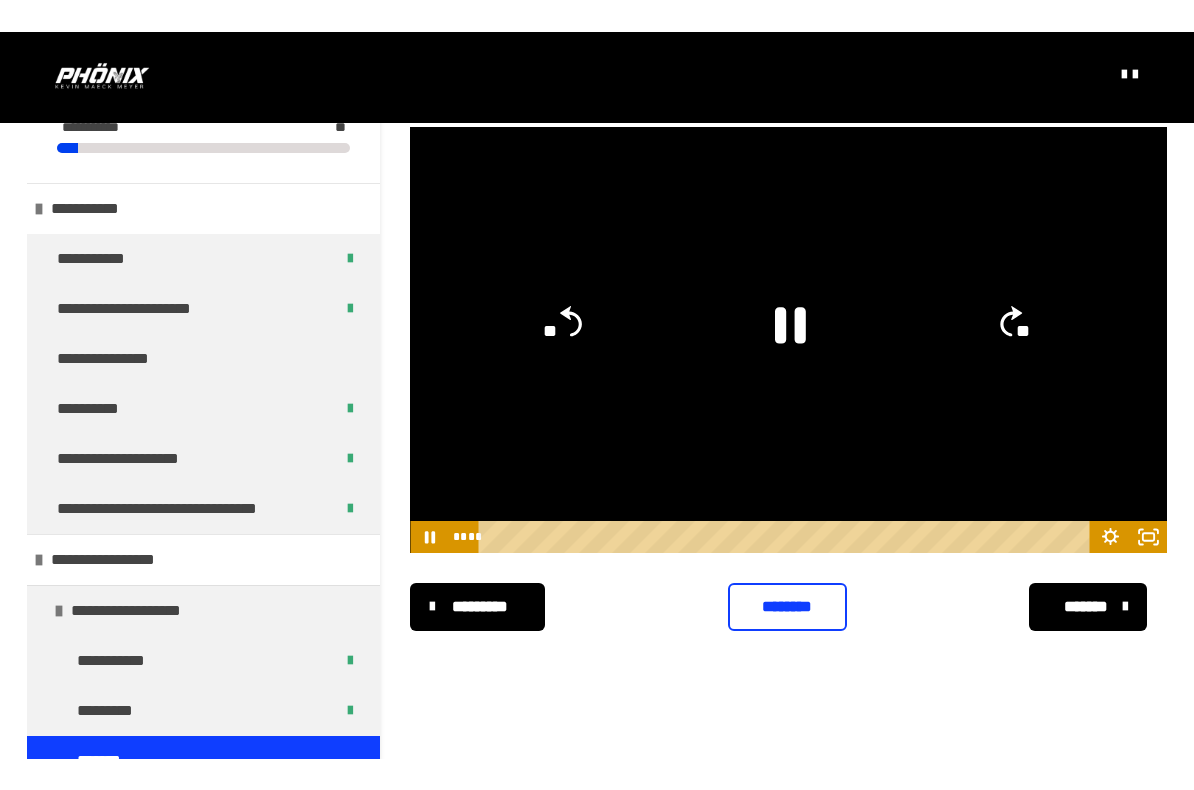 scroll, scrollTop: 0, scrollLeft: 0, axis: both 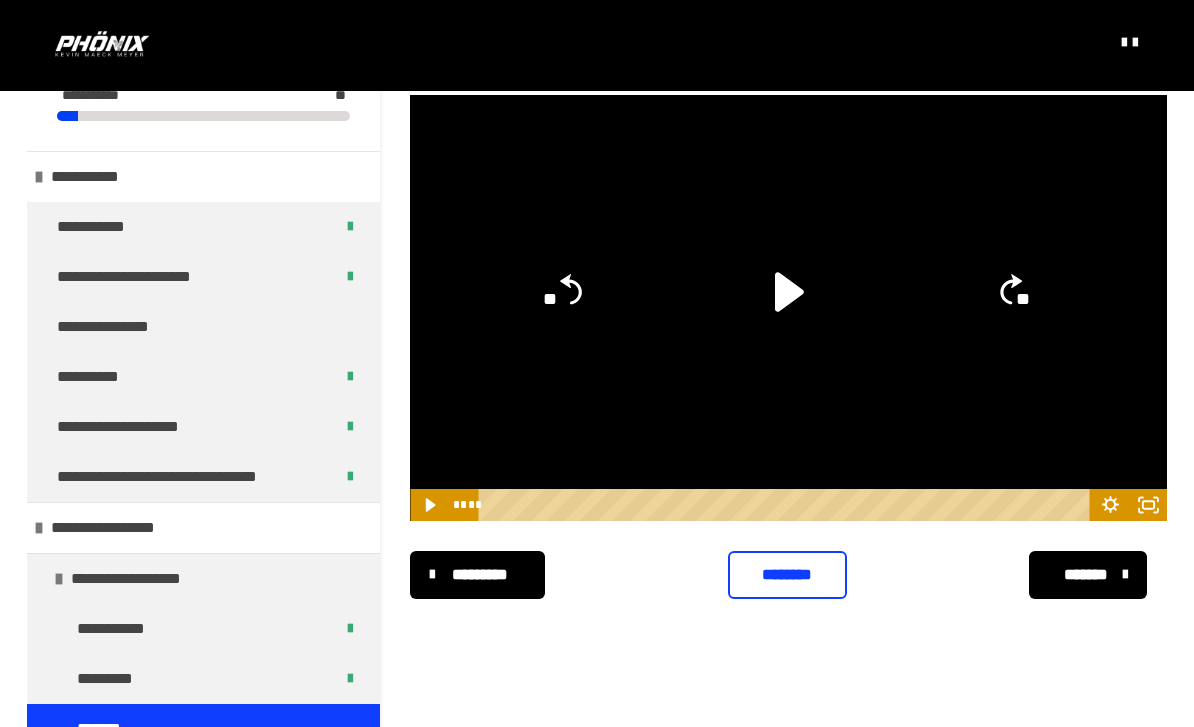 click on "********" at bounding box center [788, 575] 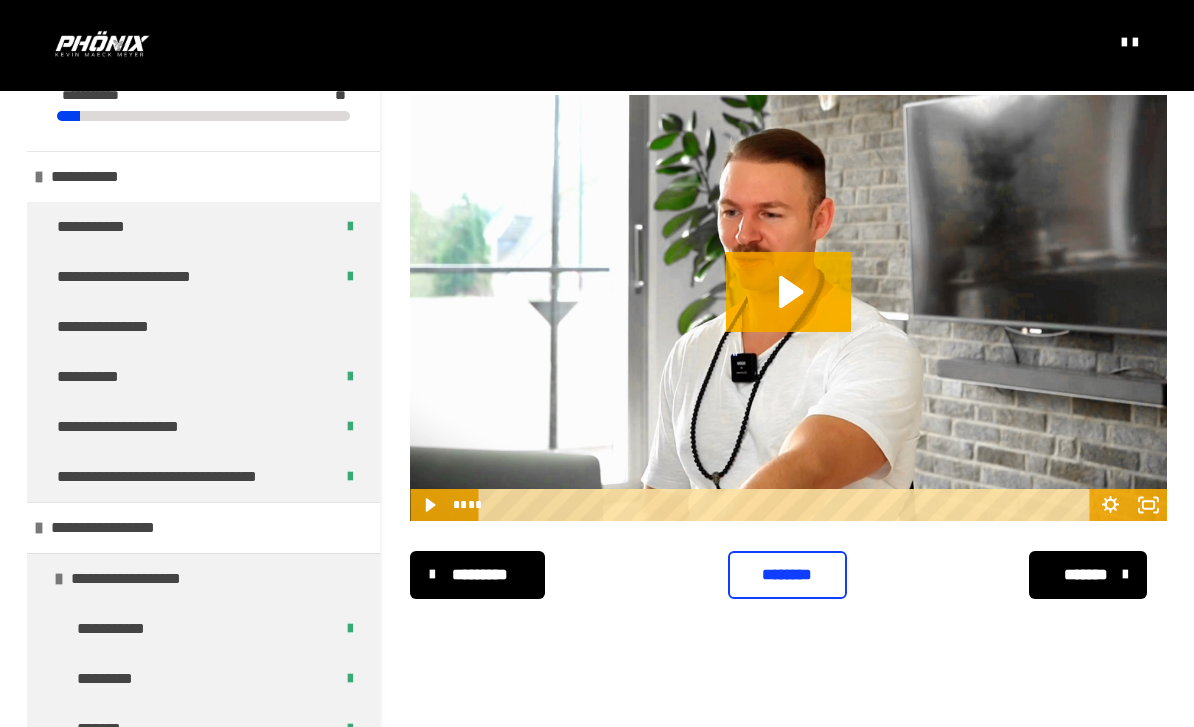 click 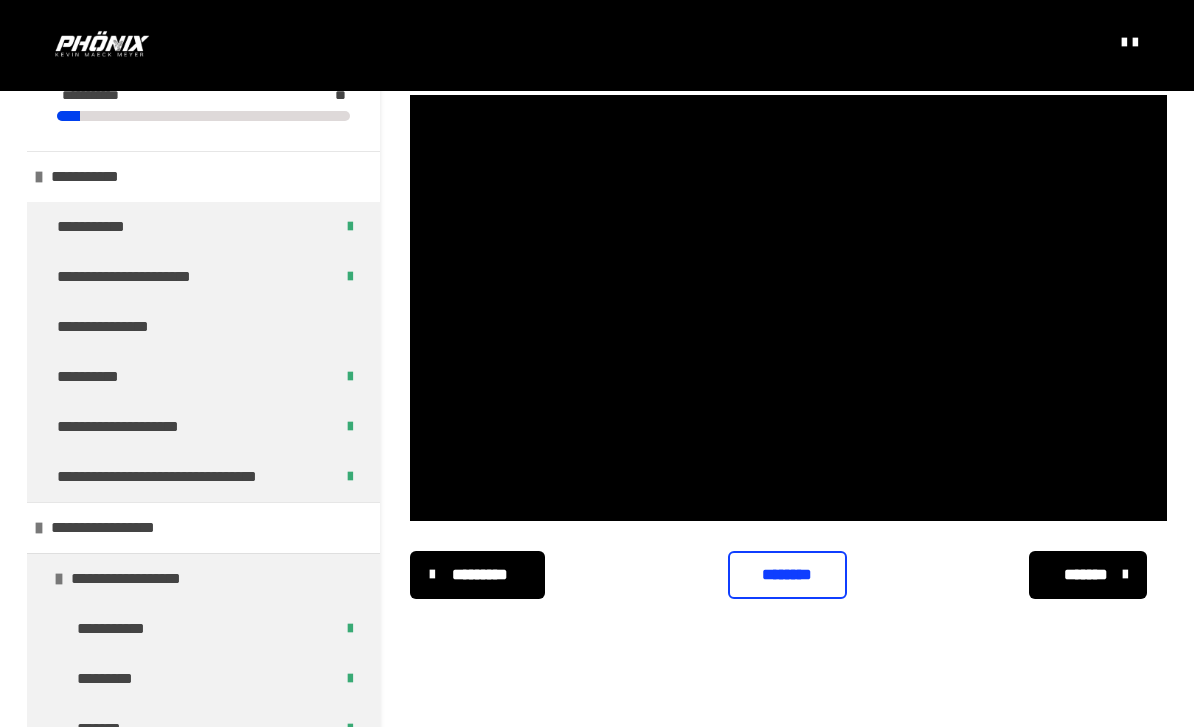 click at bounding box center [788, 308] 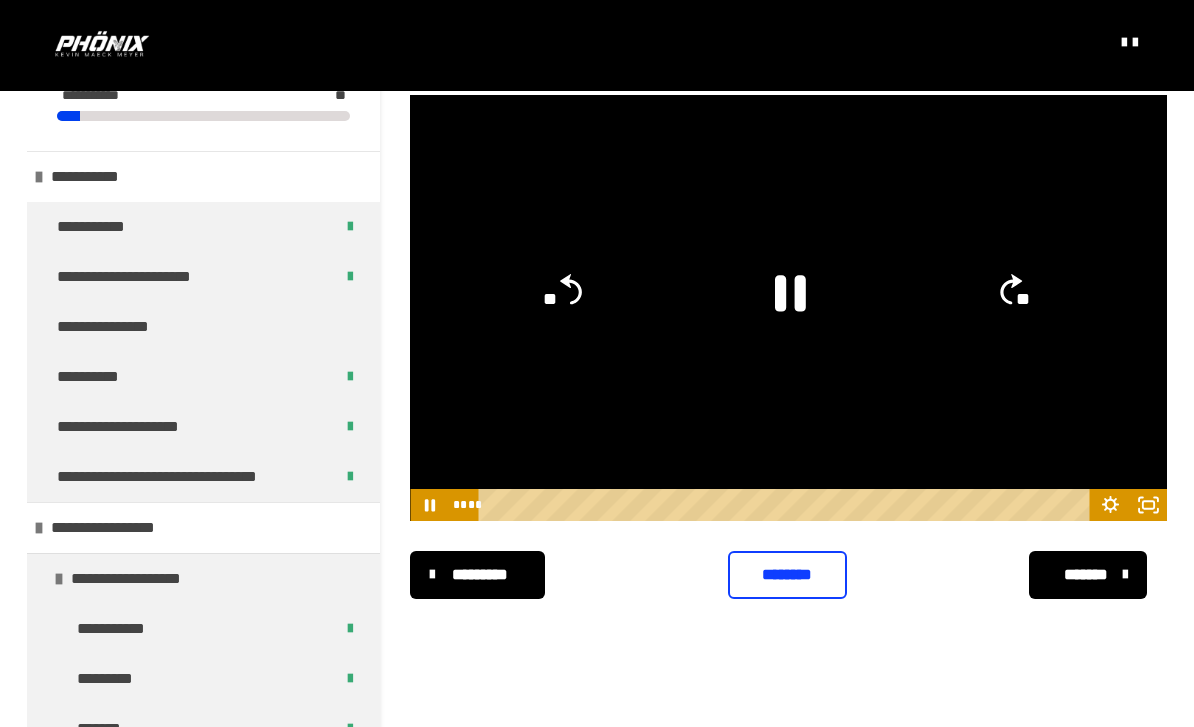 click 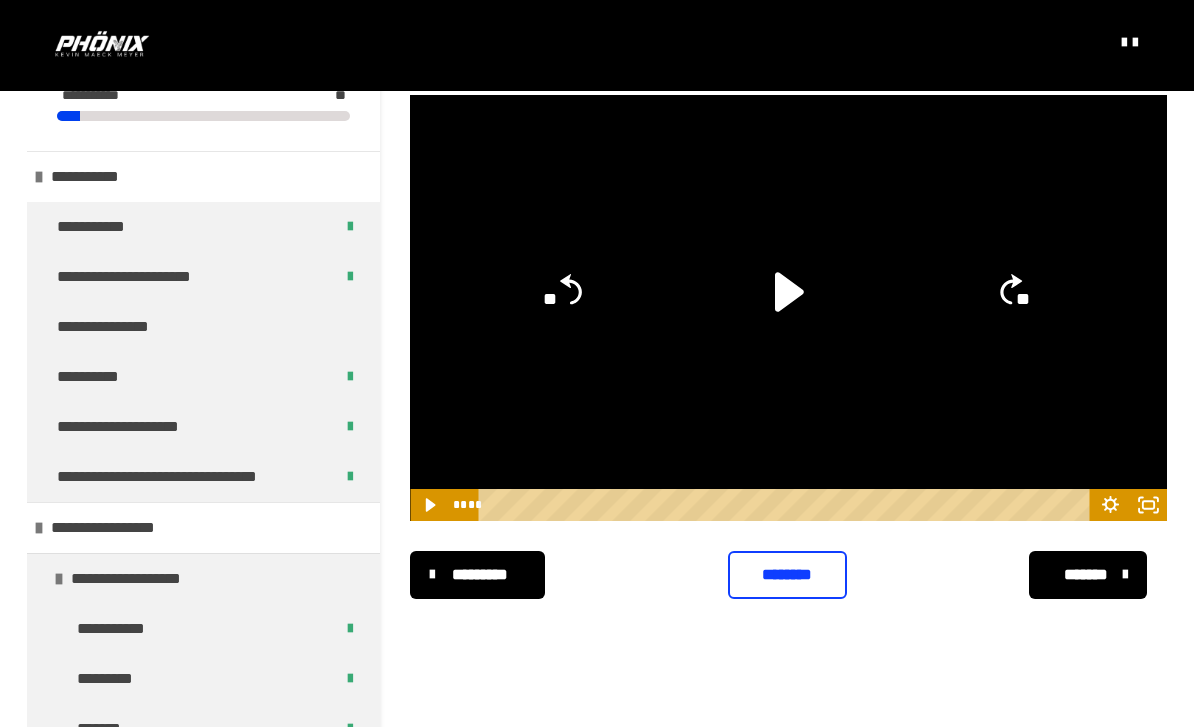 click 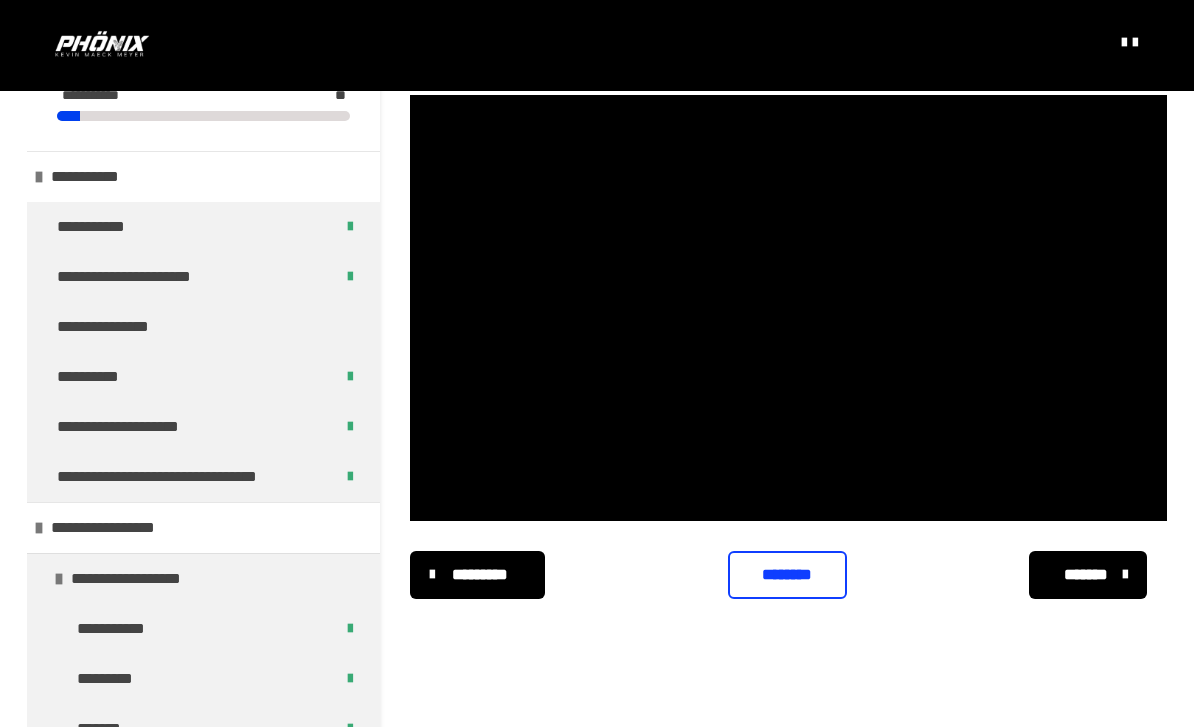 click on "********" at bounding box center [788, 575] 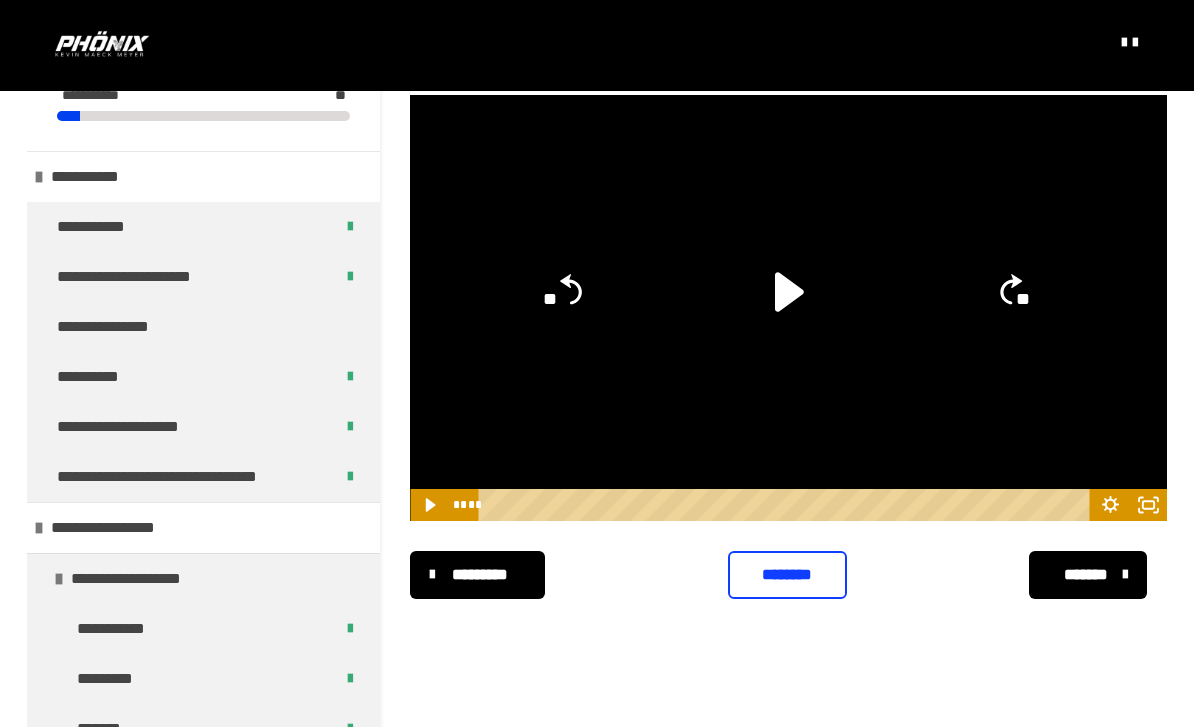 click at bounding box center (1125, 575) 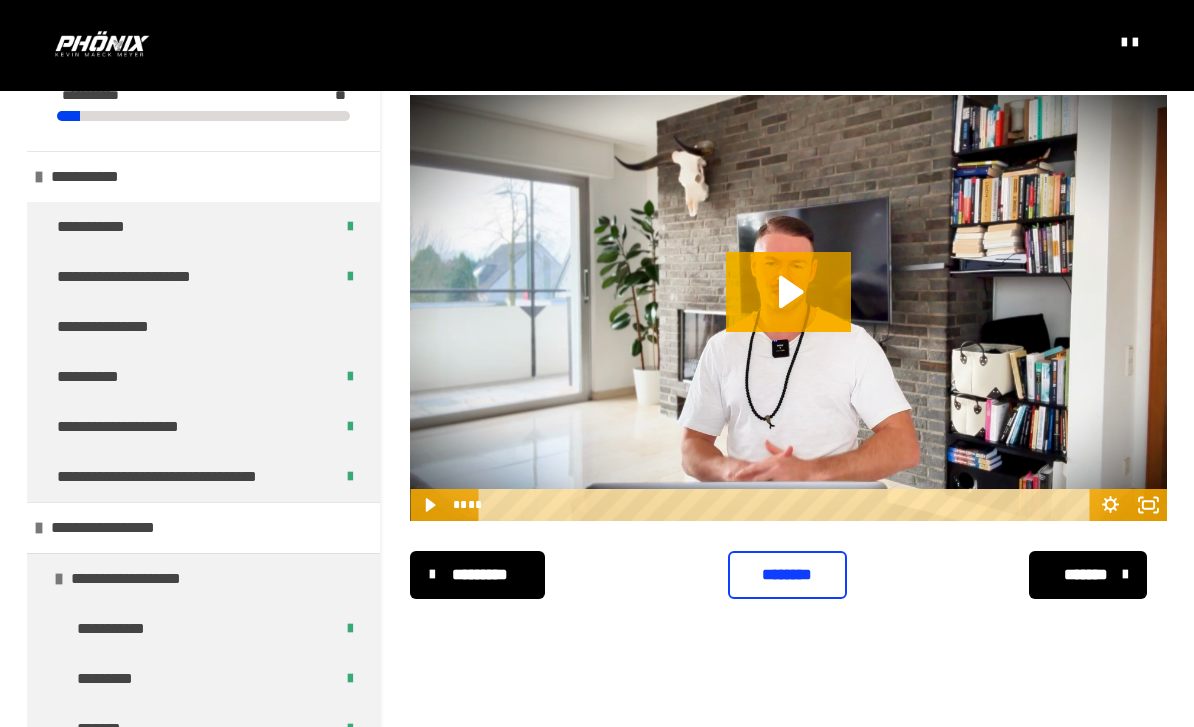 click 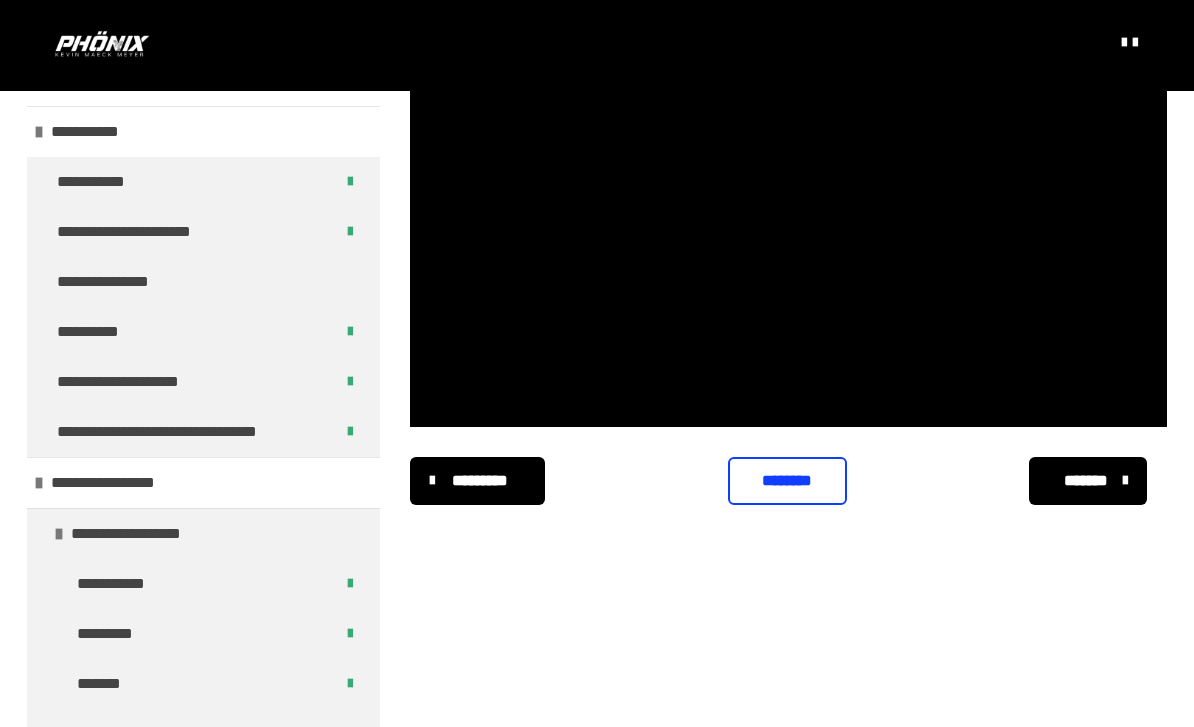 scroll, scrollTop: 451, scrollLeft: 0, axis: vertical 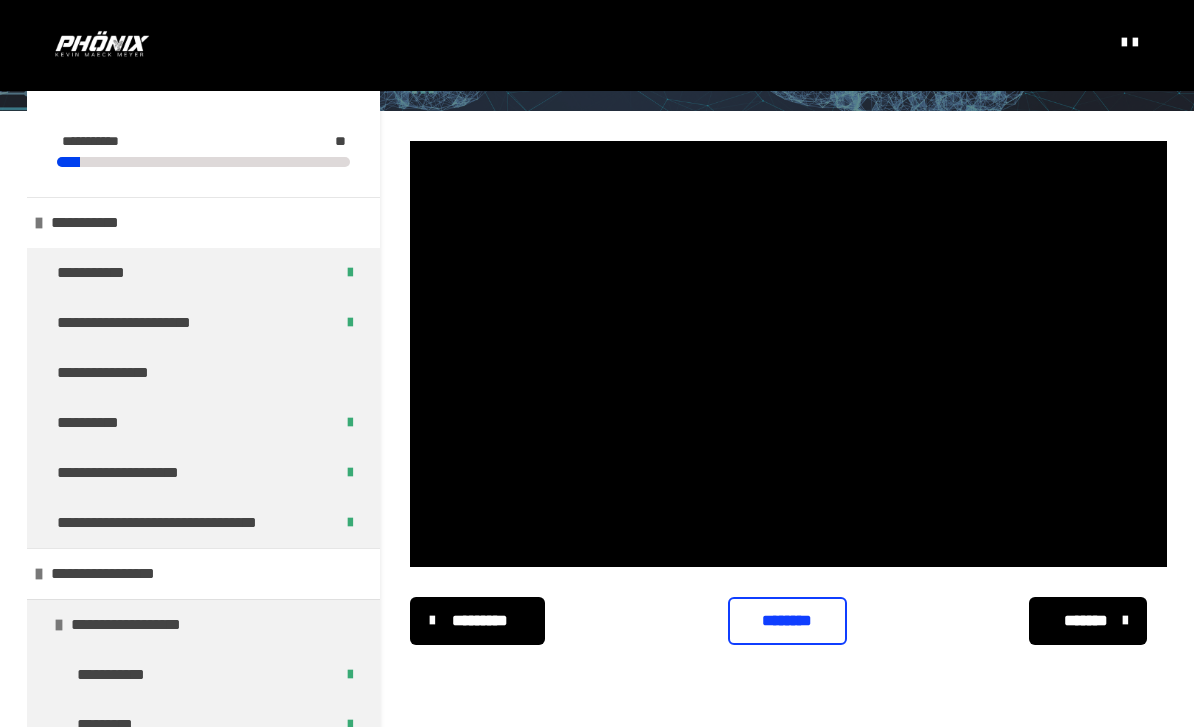 click on "********" at bounding box center [788, 621] 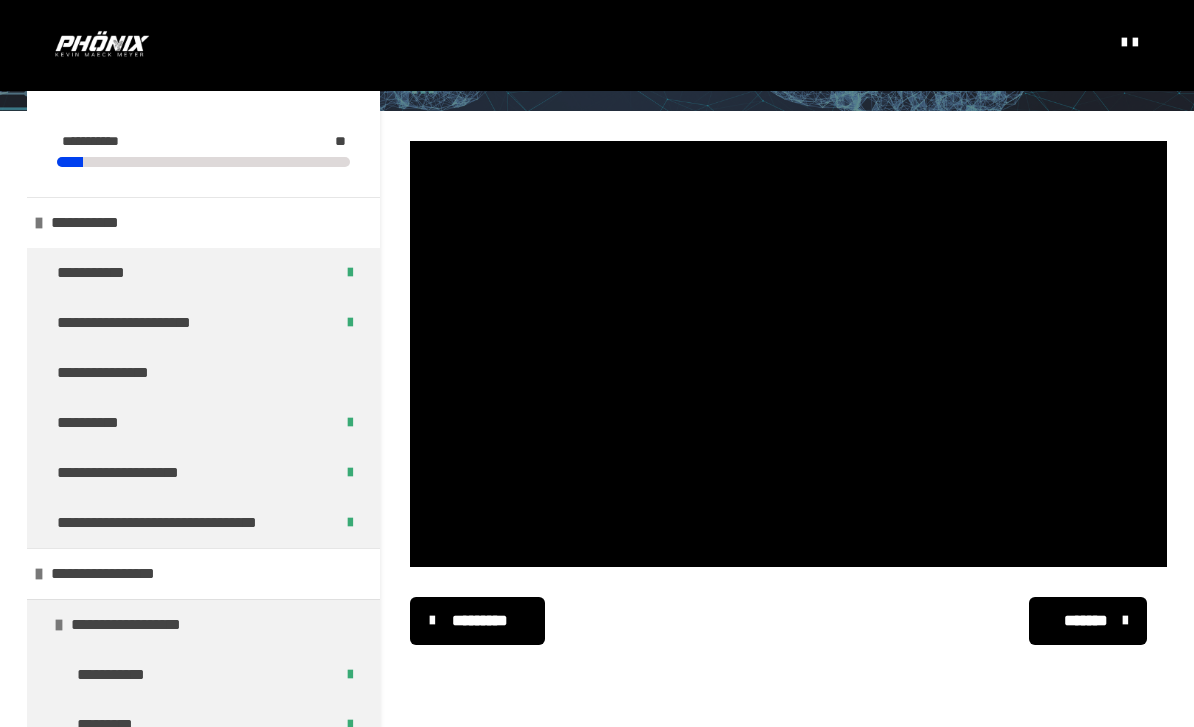 click on "*******" at bounding box center (1088, 621) 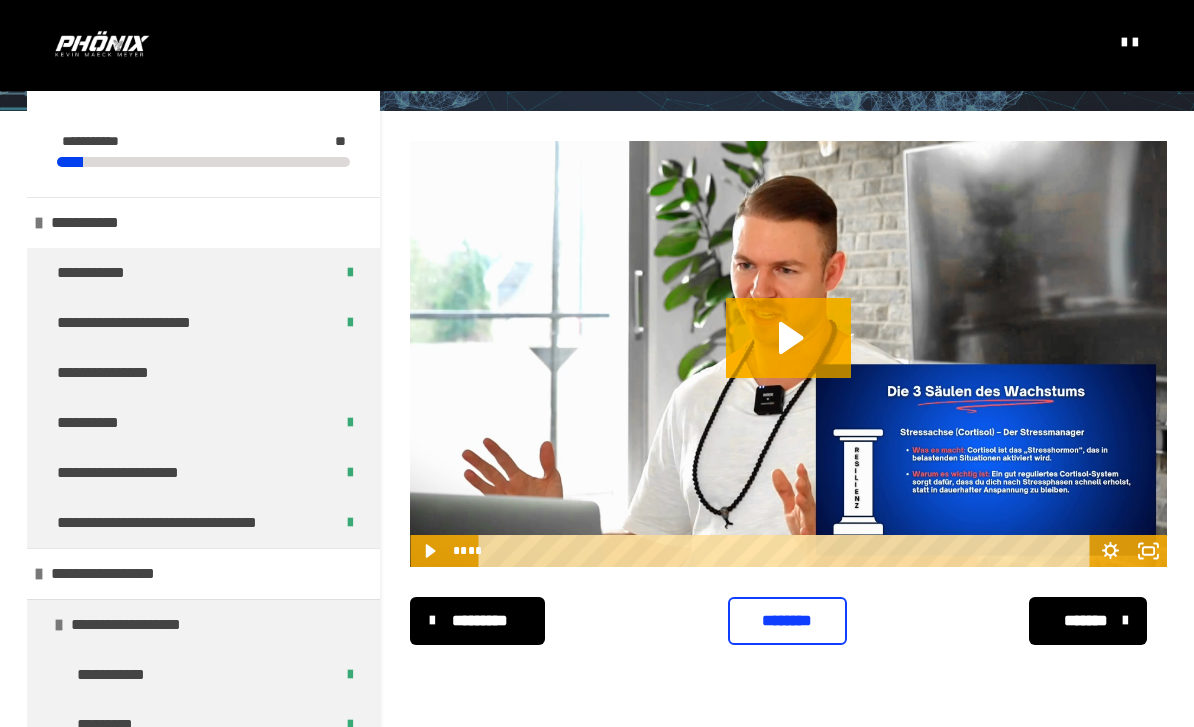 click 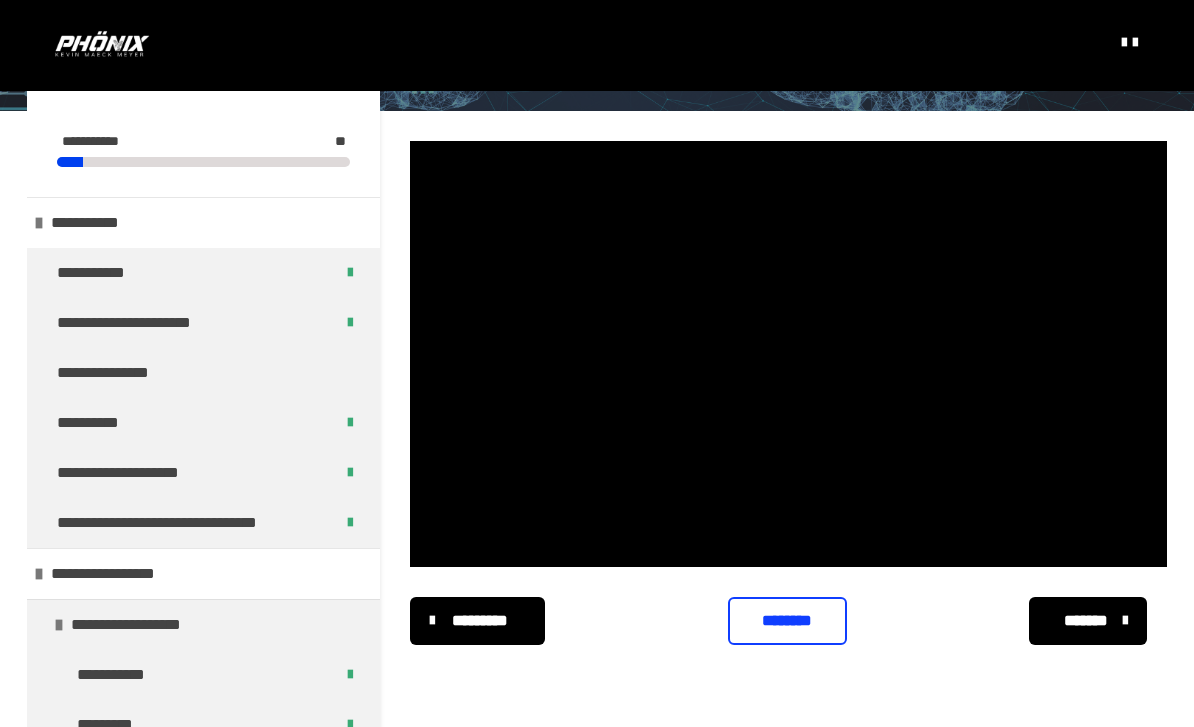 click on "********" at bounding box center (788, 621) 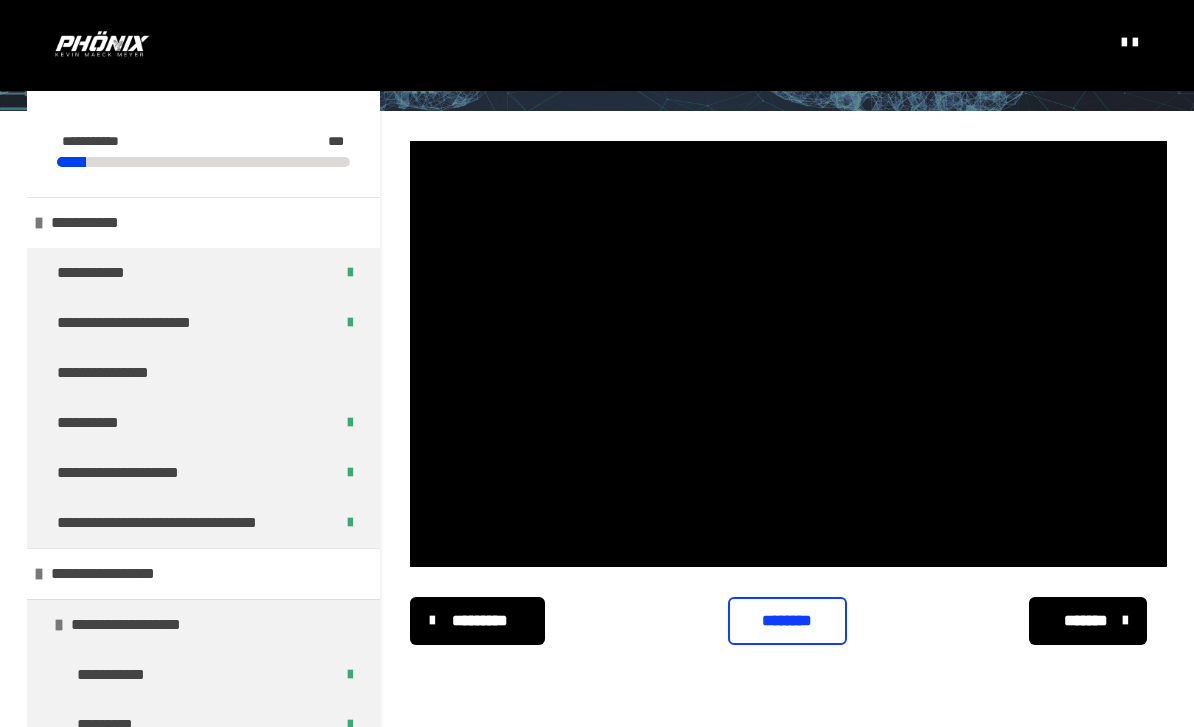 click on "*******" at bounding box center [1086, 621] 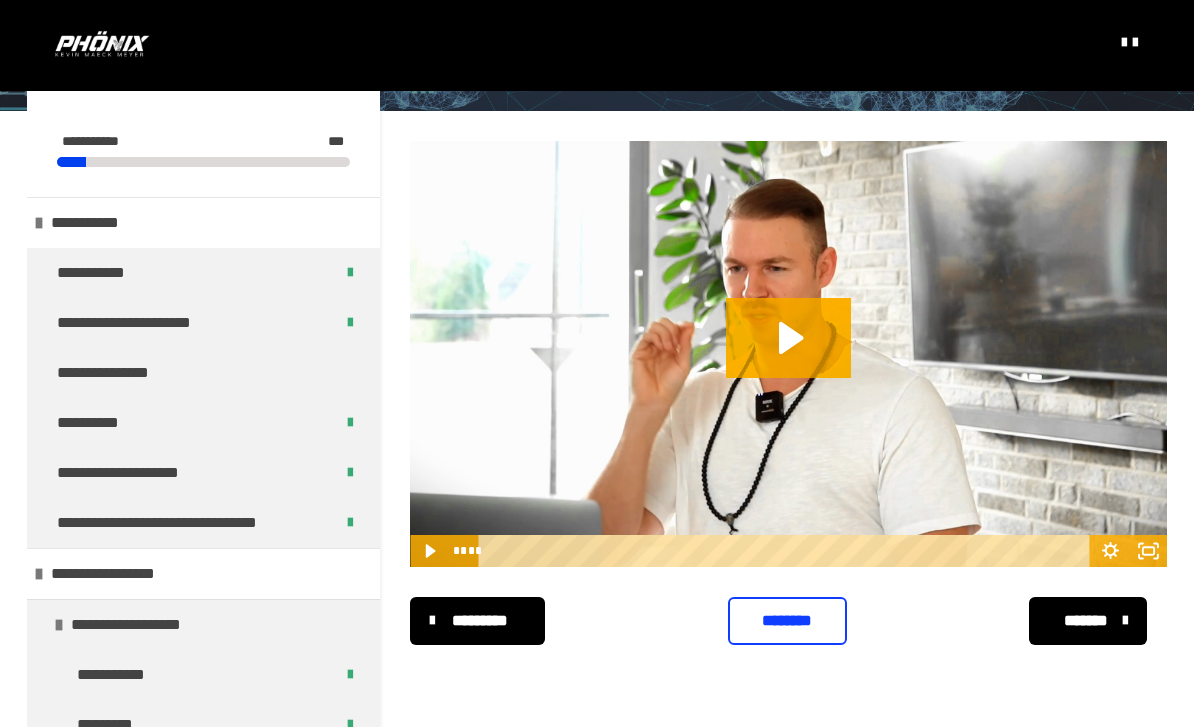click 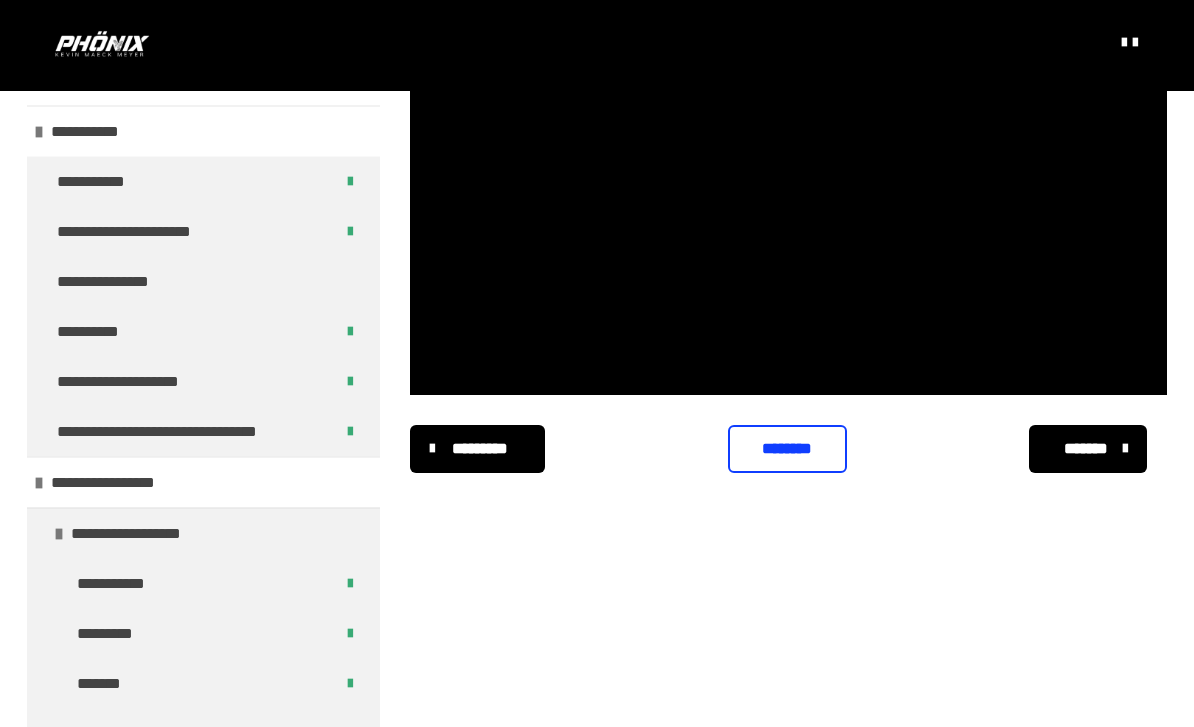 scroll, scrollTop: 451, scrollLeft: 0, axis: vertical 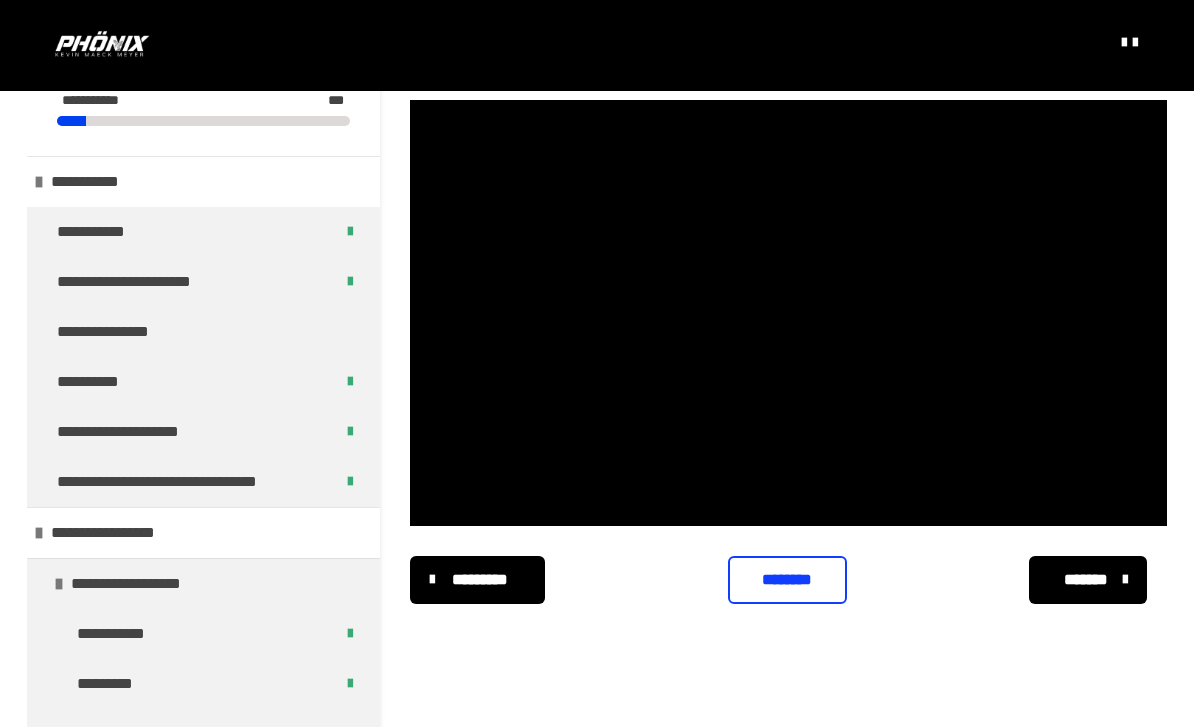 click on "********" at bounding box center [788, 580] 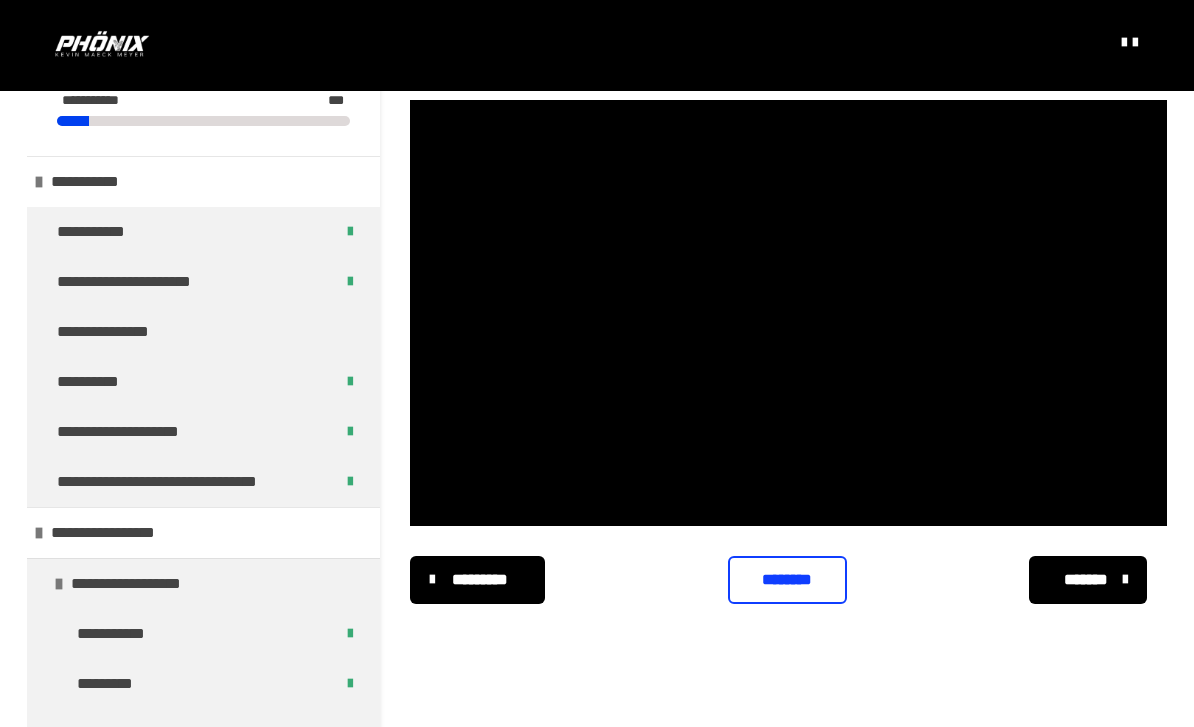 click on "*******" at bounding box center [1086, 580] 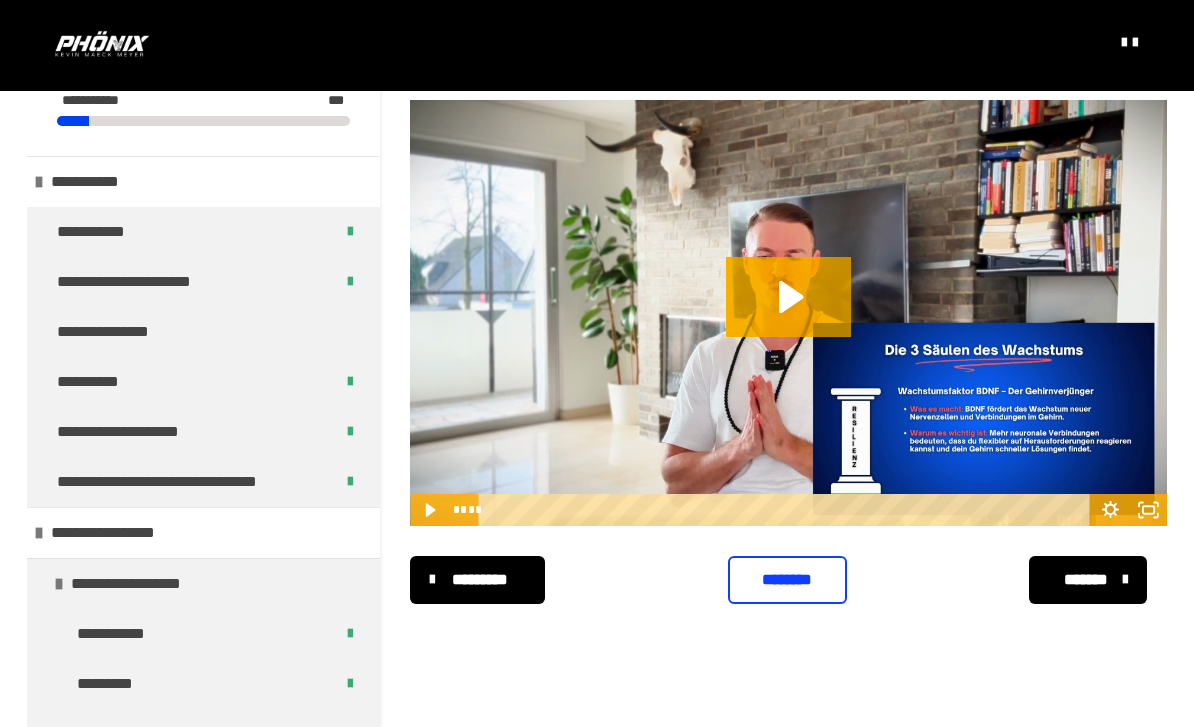 click 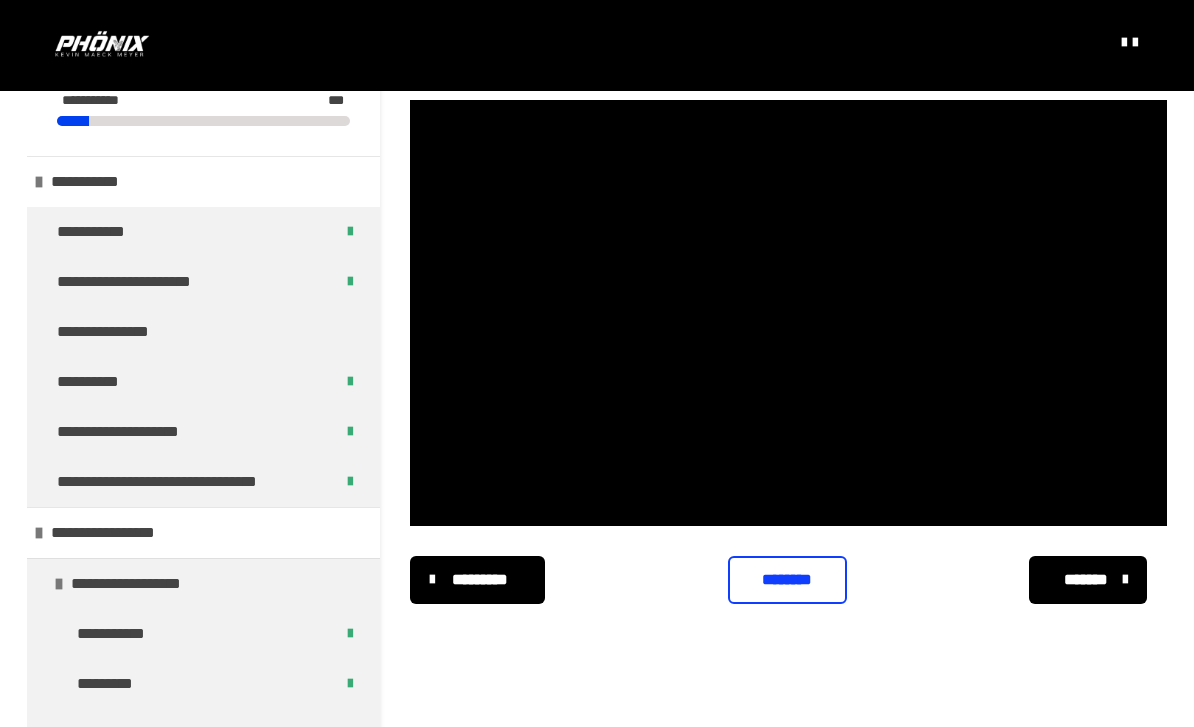 click on "********" at bounding box center (788, 580) 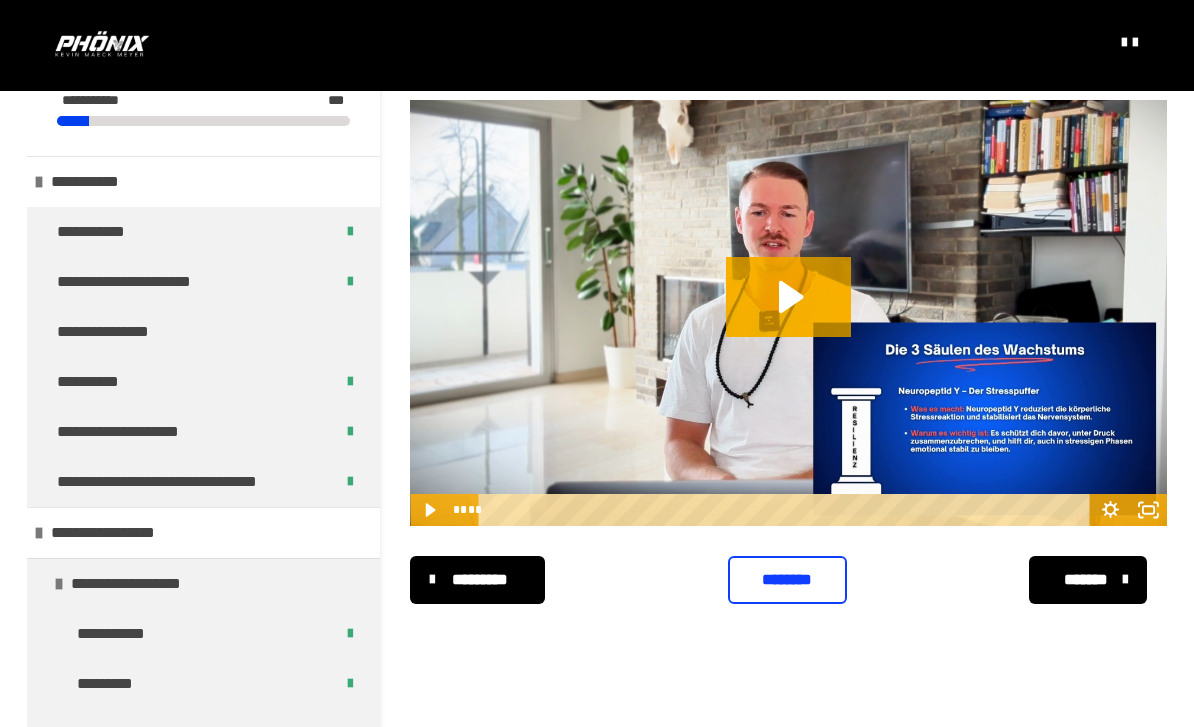 click 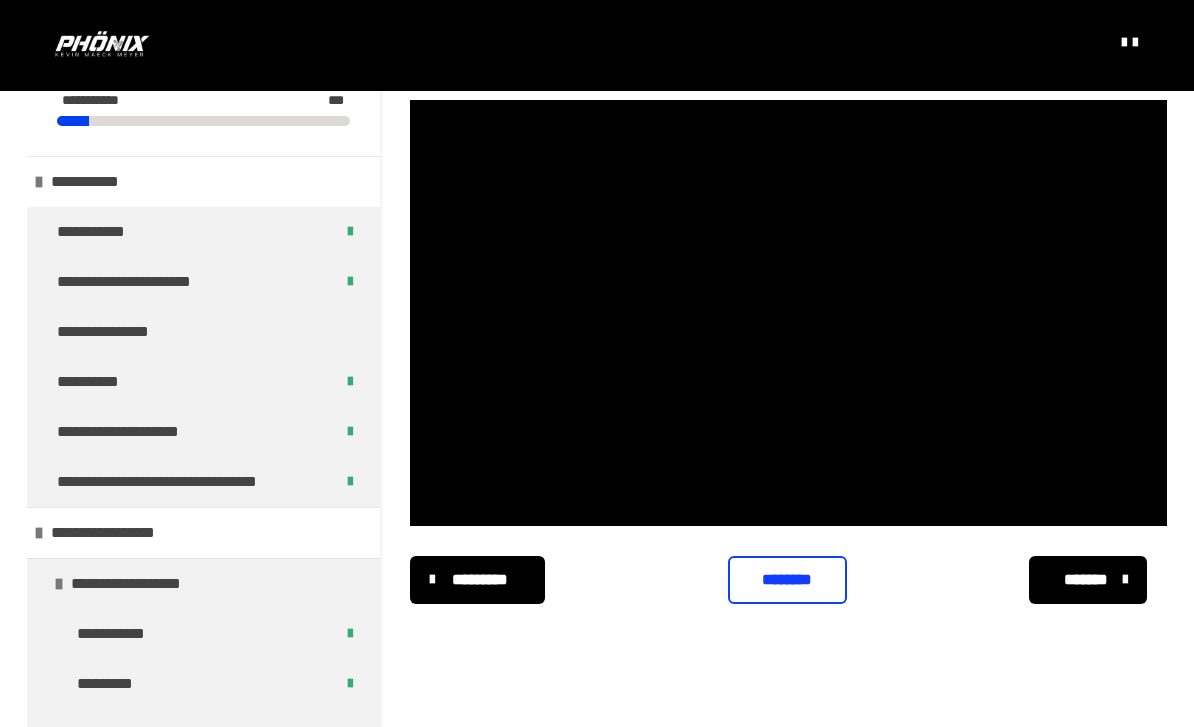 click on "********" at bounding box center (788, 580) 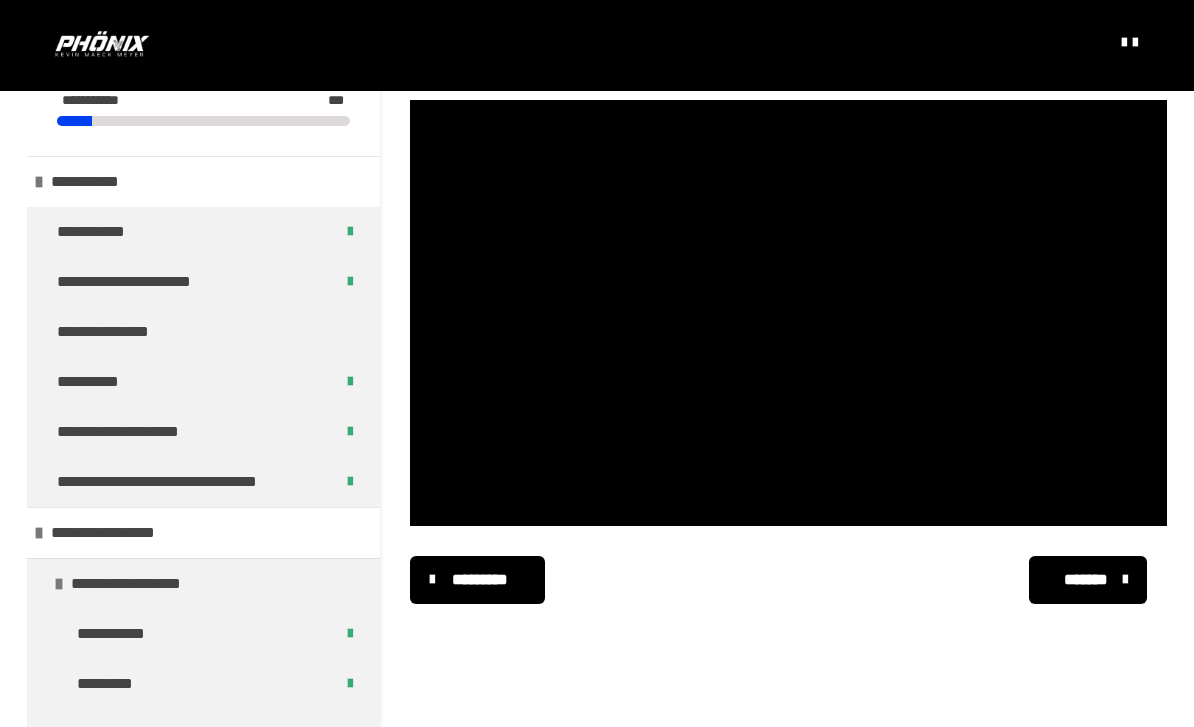 click on "*******" at bounding box center [1086, 580] 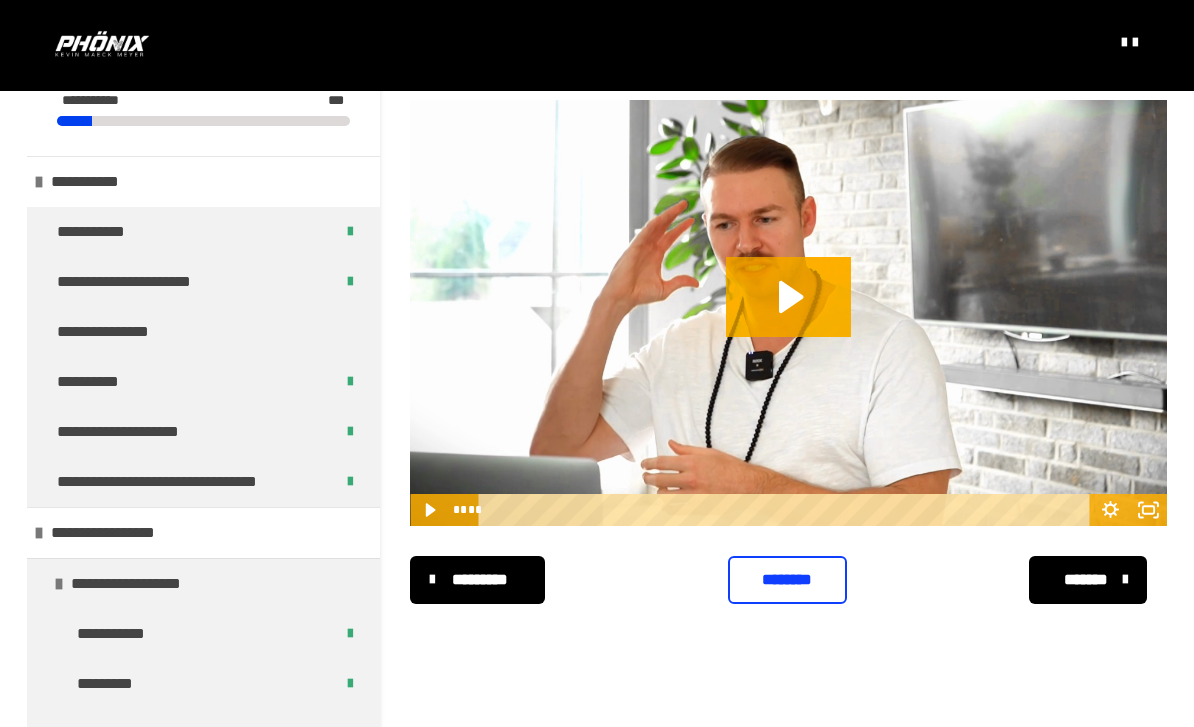 click 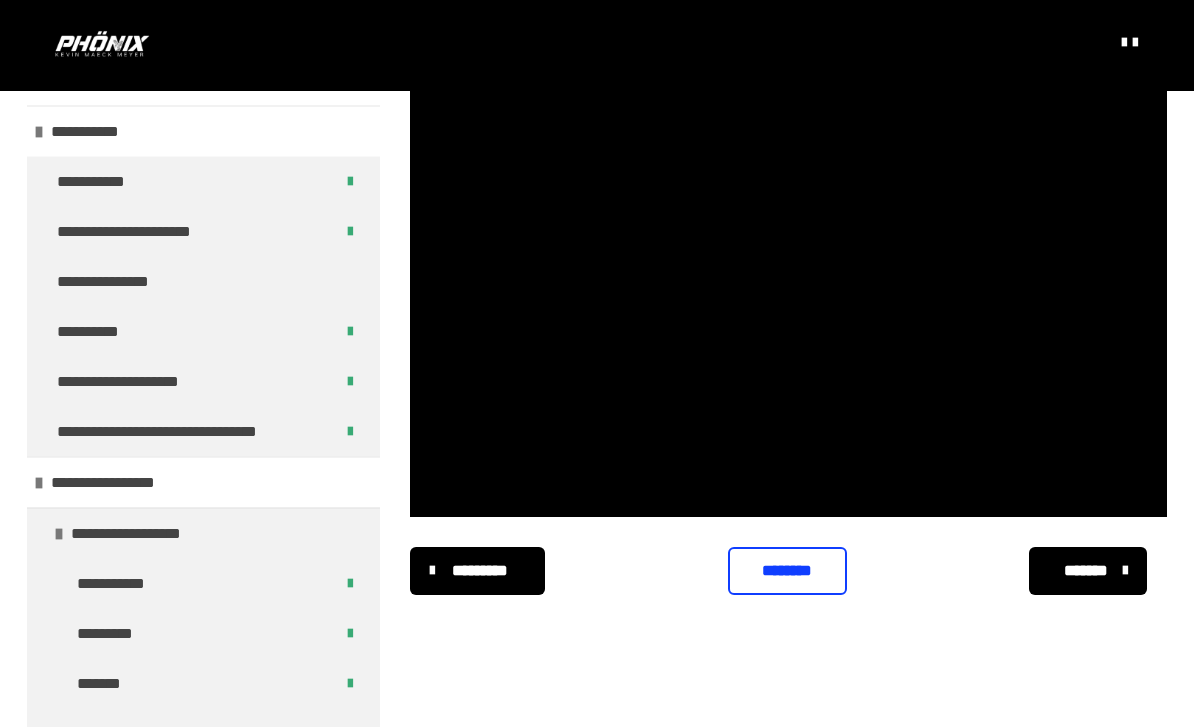 scroll, scrollTop: 451, scrollLeft: 0, axis: vertical 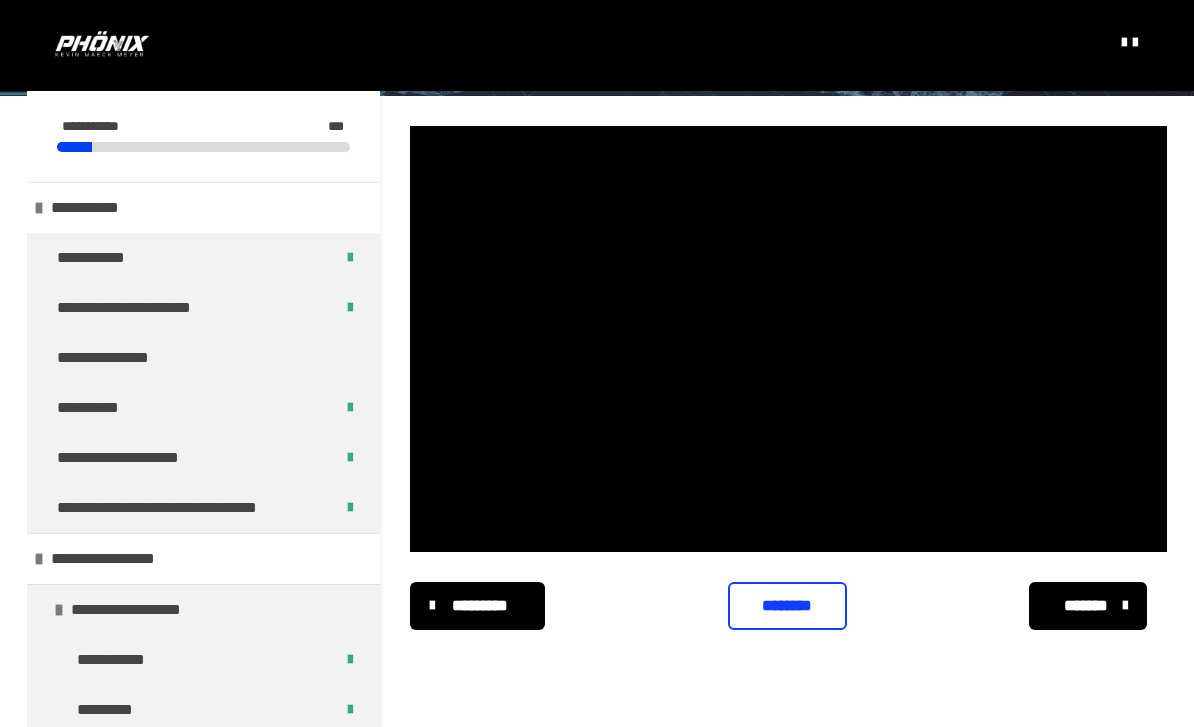 click on "********" at bounding box center (788, 606) 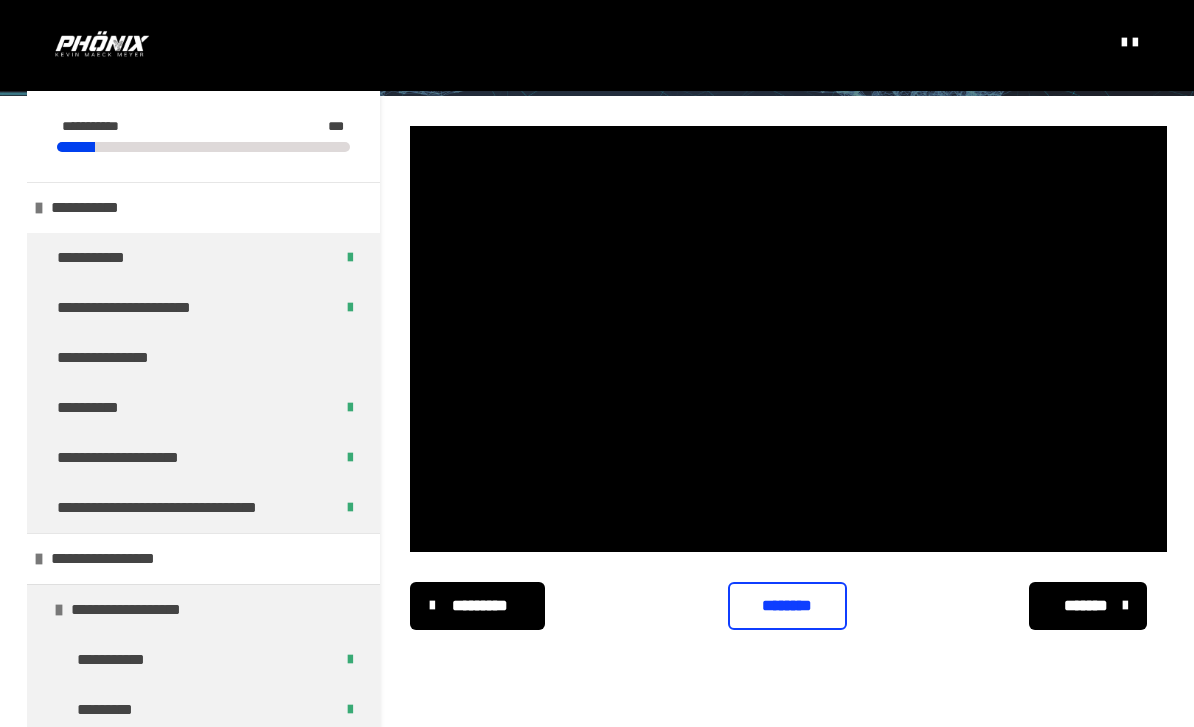 click at bounding box center (1125, 606) 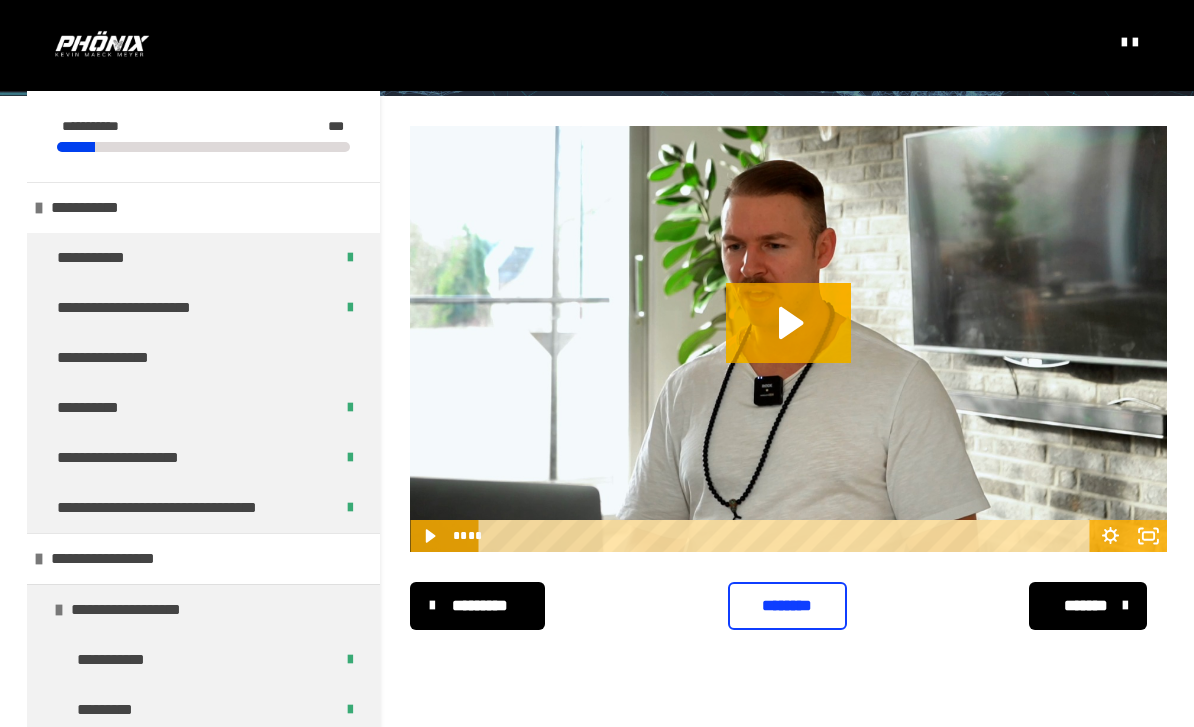 click 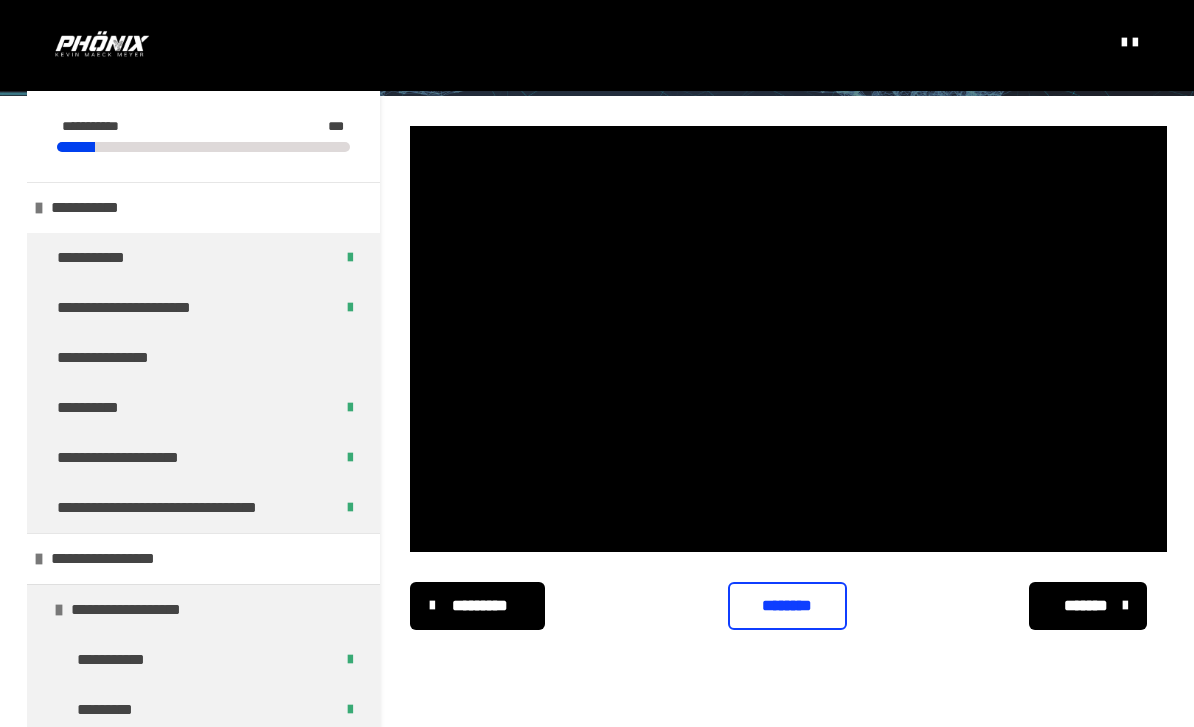 click at bounding box center (788, 339) 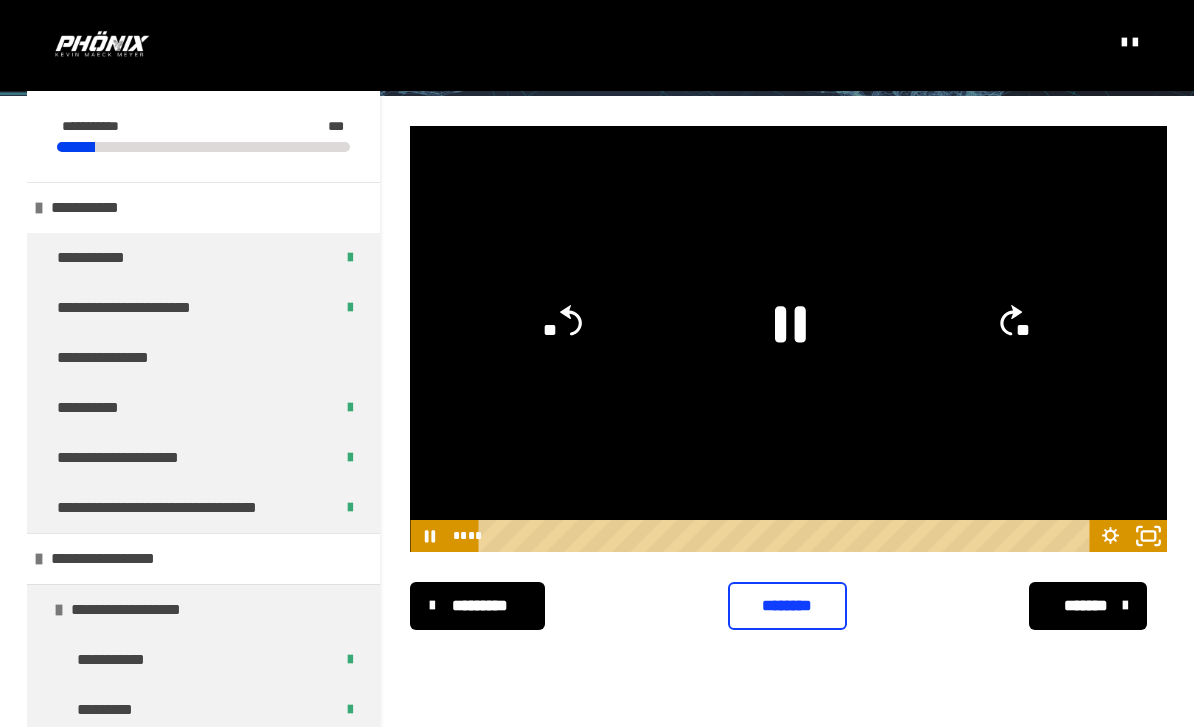 click 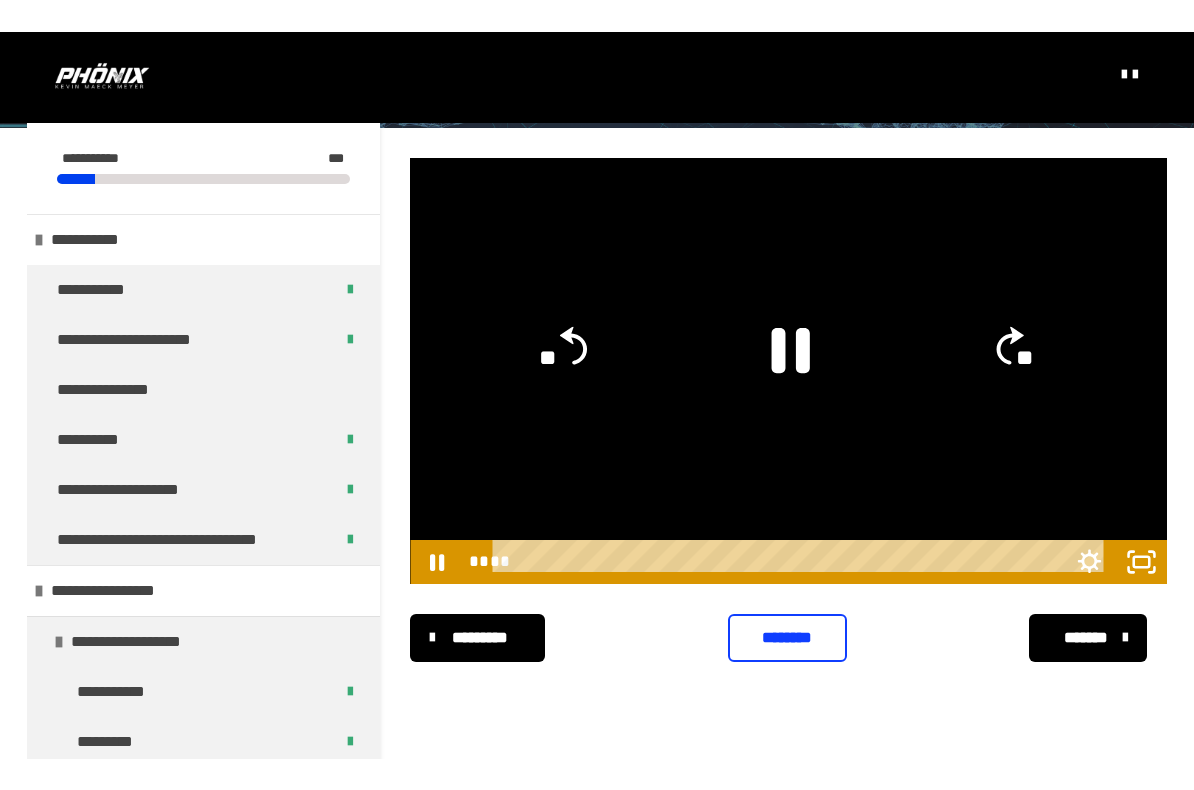 scroll, scrollTop: 0, scrollLeft: 0, axis: both 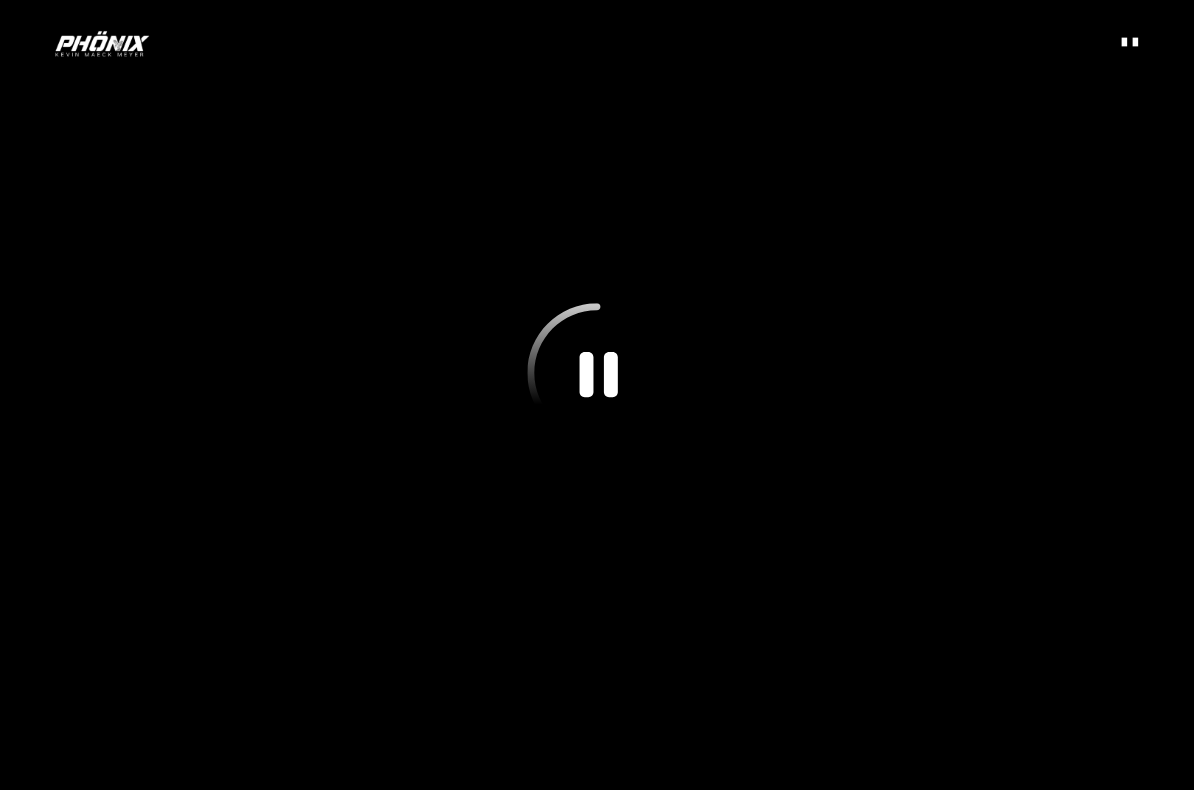 click at bounding box center (597, 395) 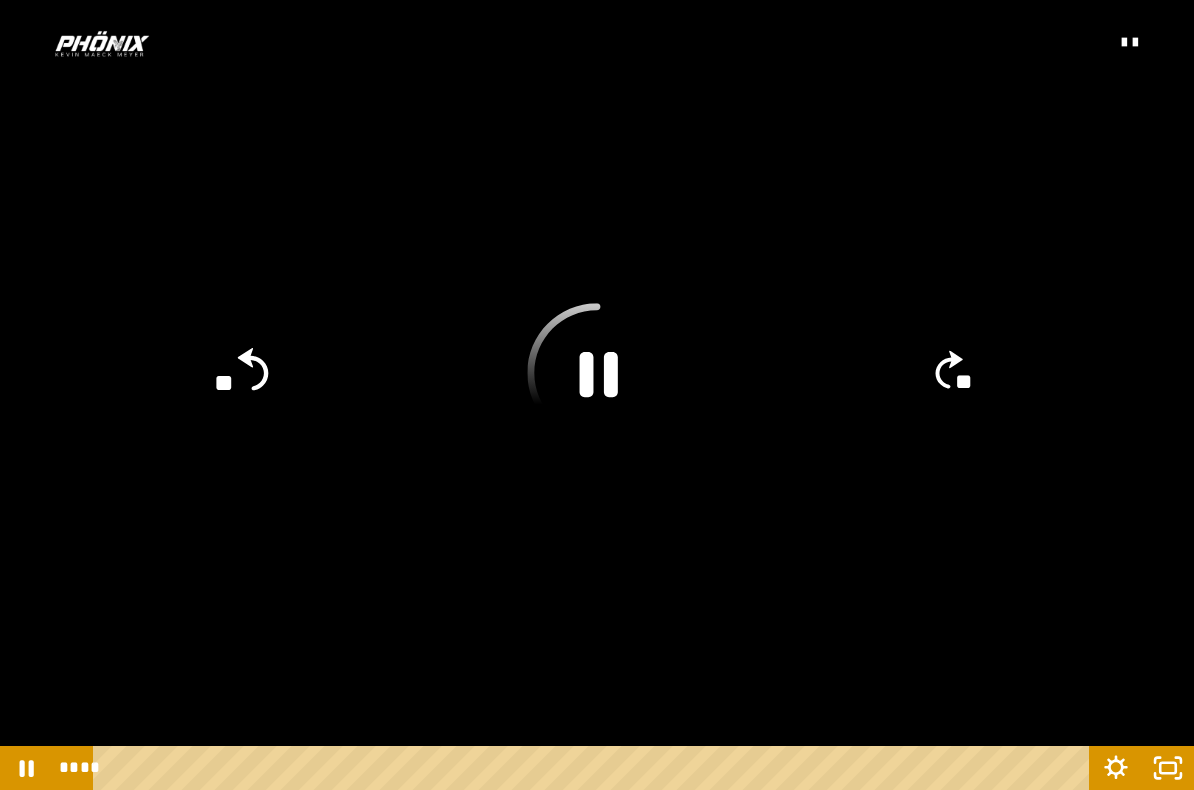 click 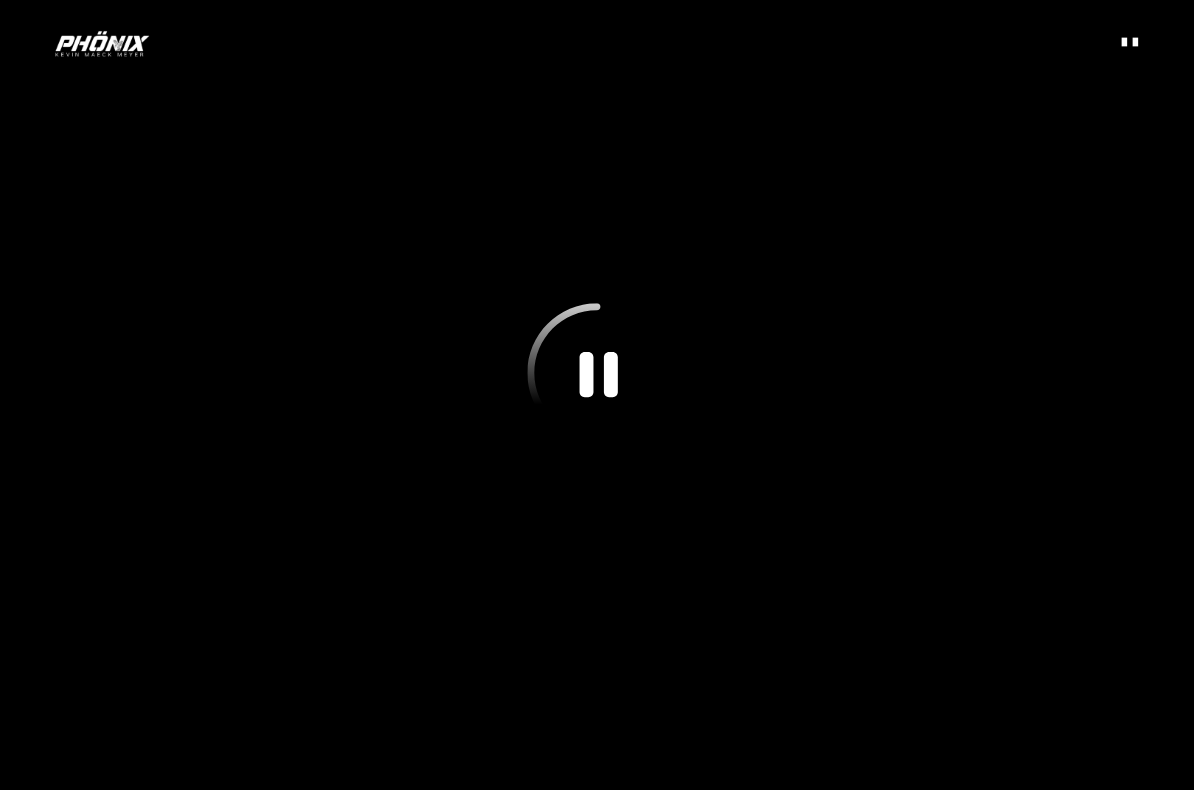 click at bounding box center (597, 395) 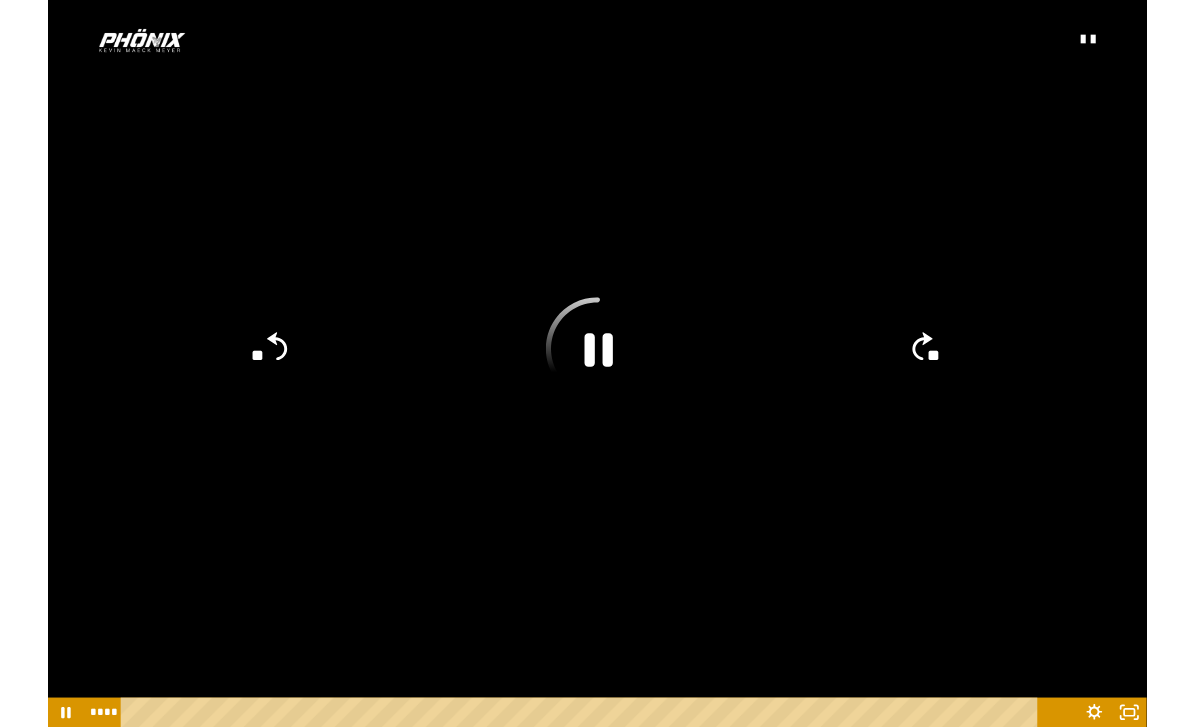 scroll, scrollTop: 275, scrollLeft: 0, axis: vertical 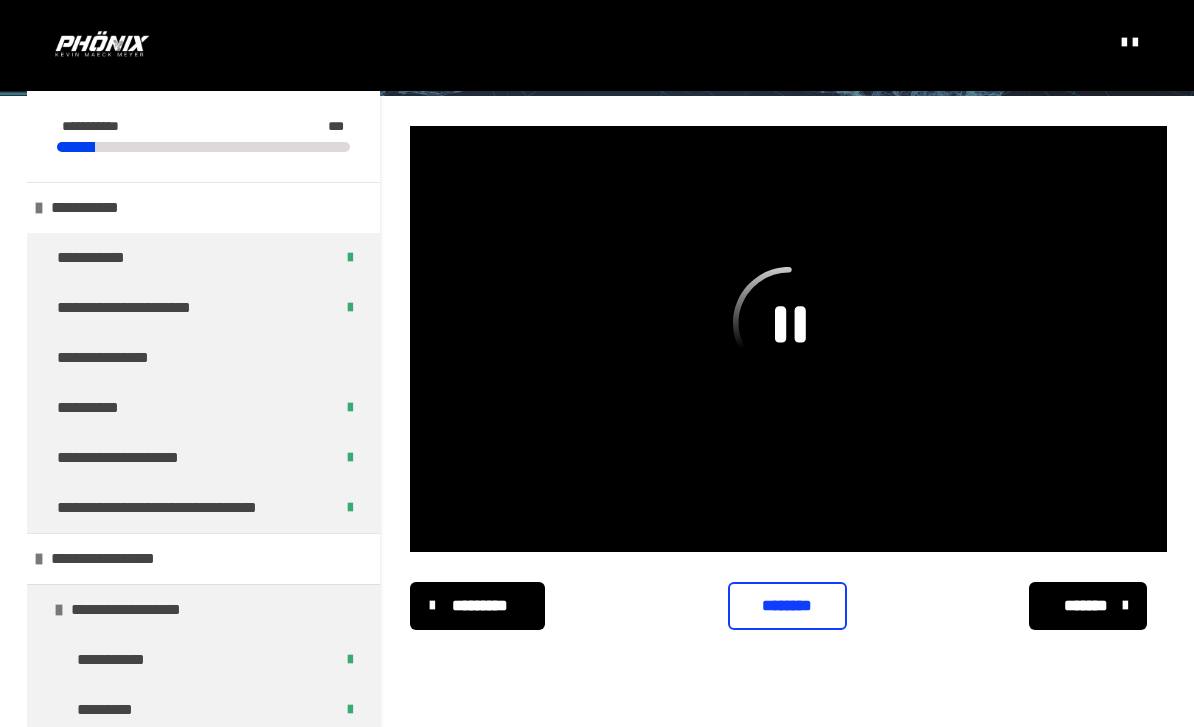 click 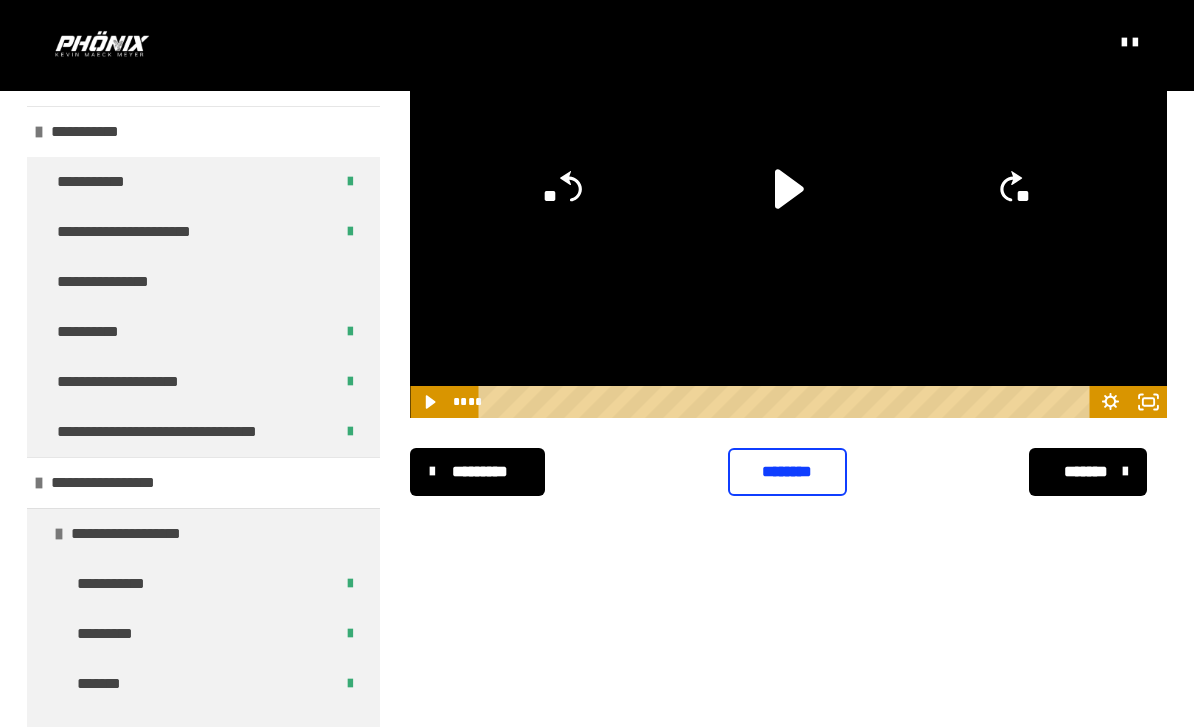 scroll, scrollTop: 451, scrollLeft: 0, axis: vertical 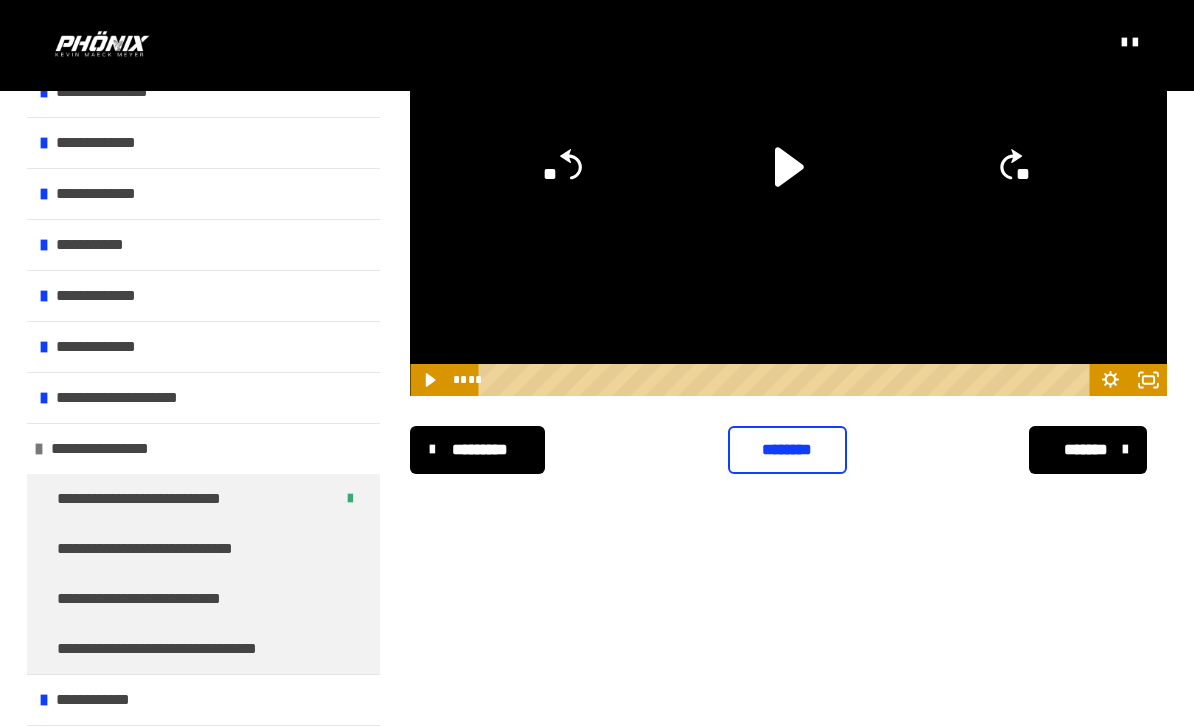 click at bounding box center (44, 700) 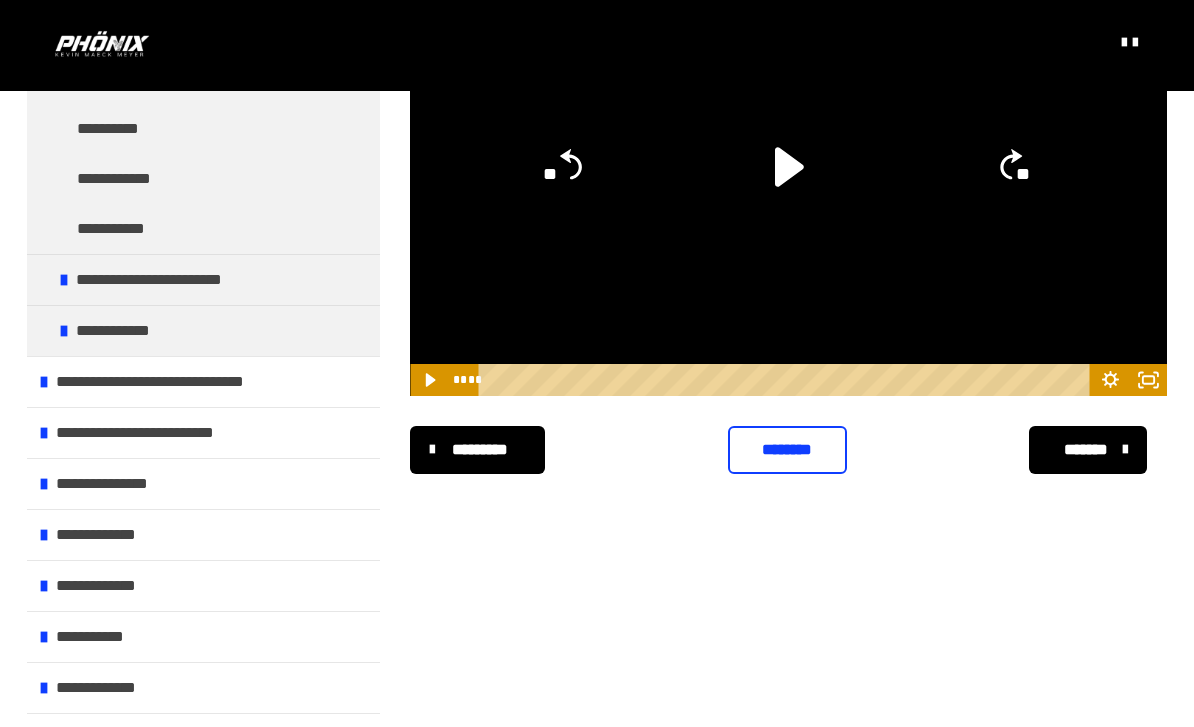 scroll, scrollTop: 1198, scrollLeft: 0, axis: vertical 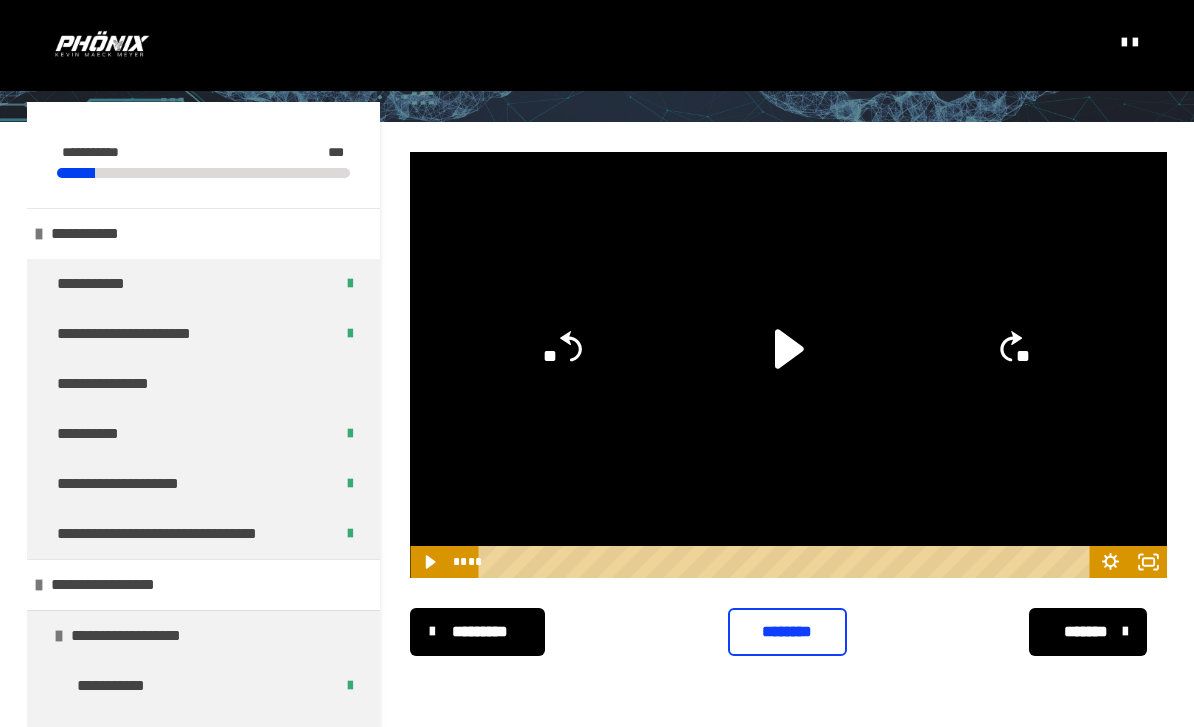 click 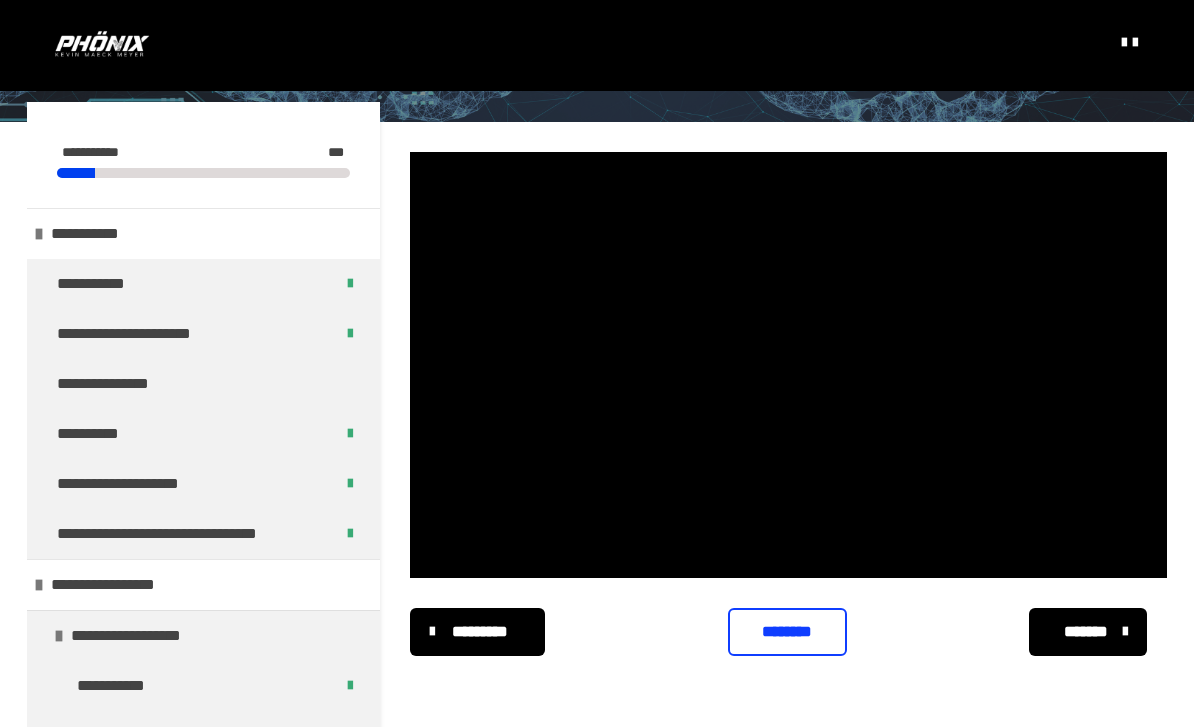 click at bounding box center (788, 365) 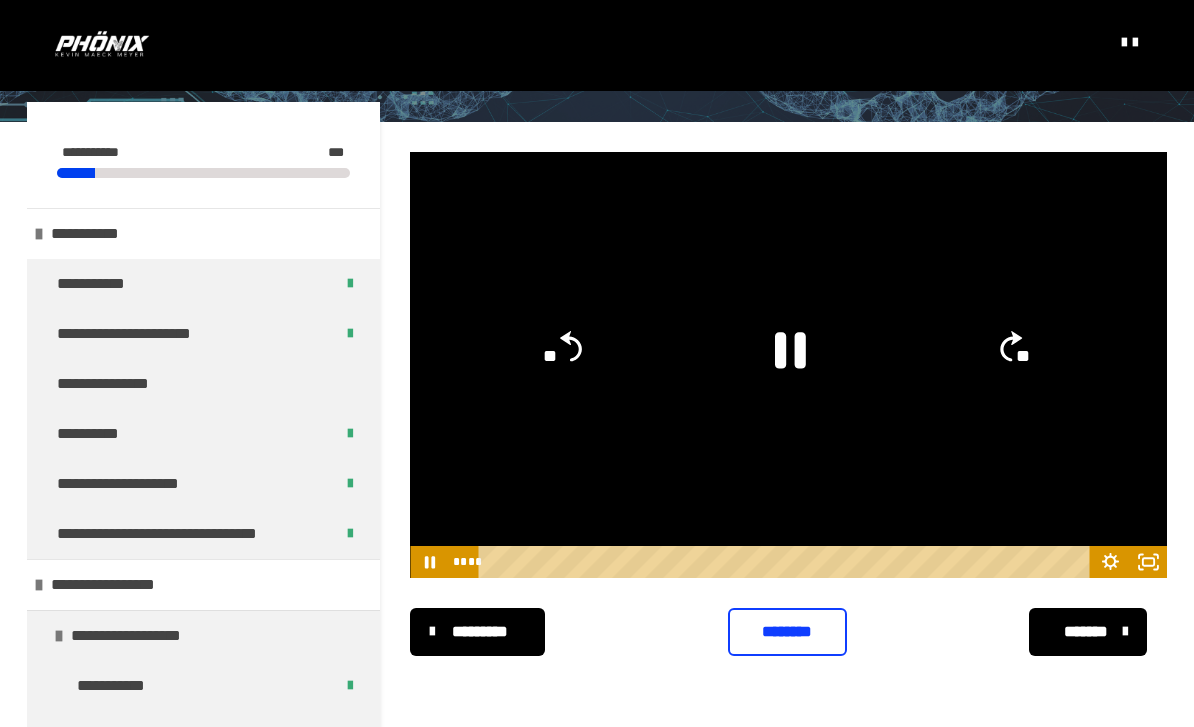 click 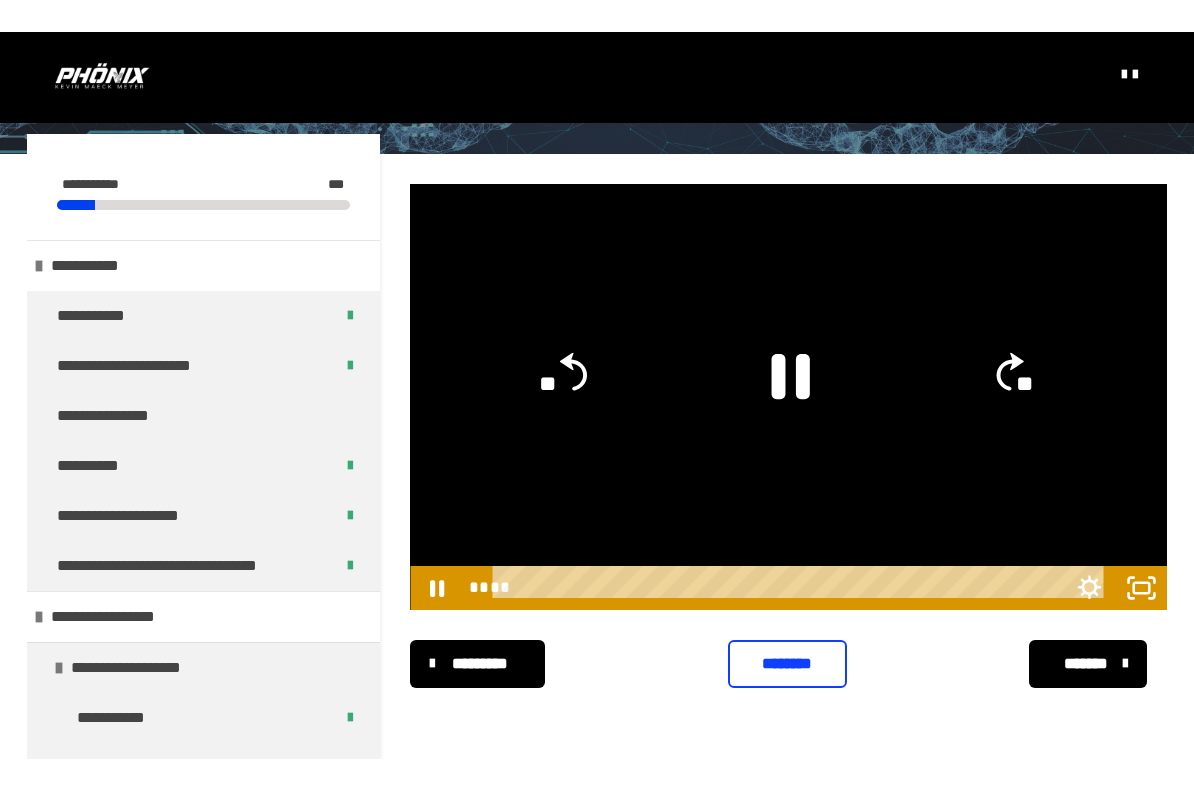 scroll, scrollTop: 0, scrollLeft: 0, axis: both 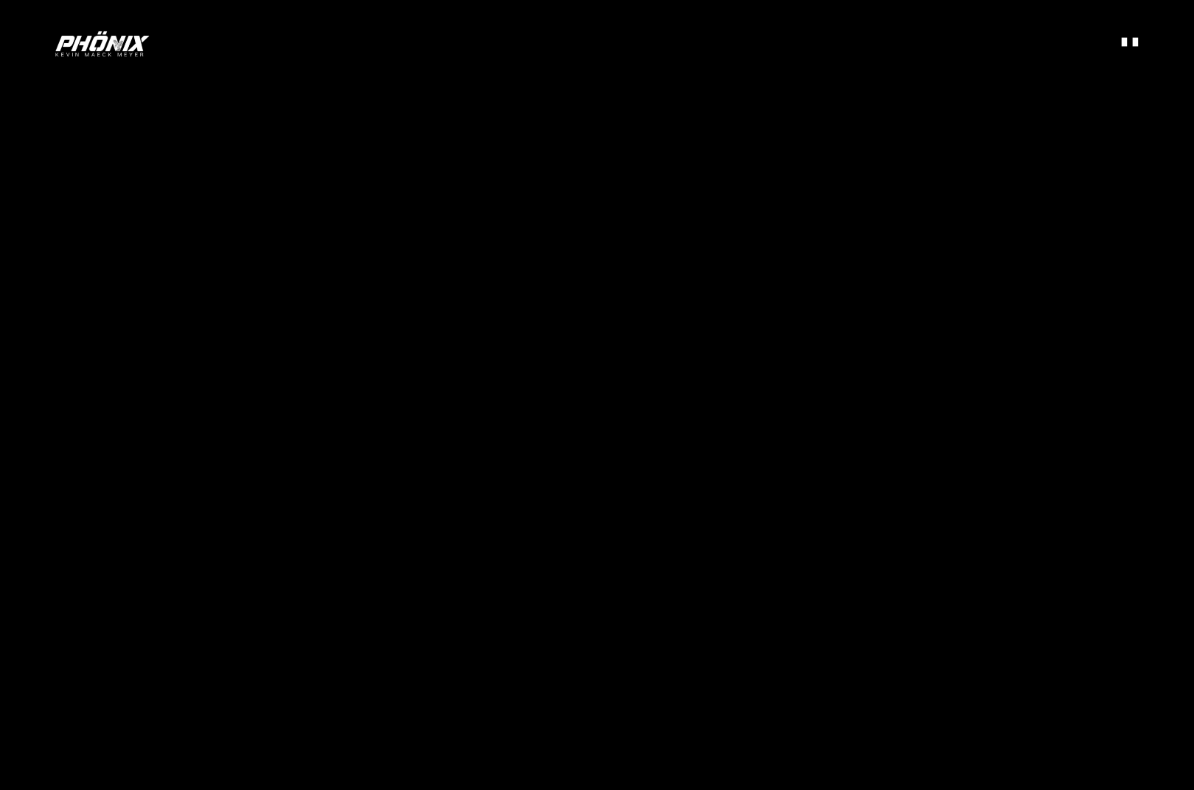 click at bounding box center [597, 395] 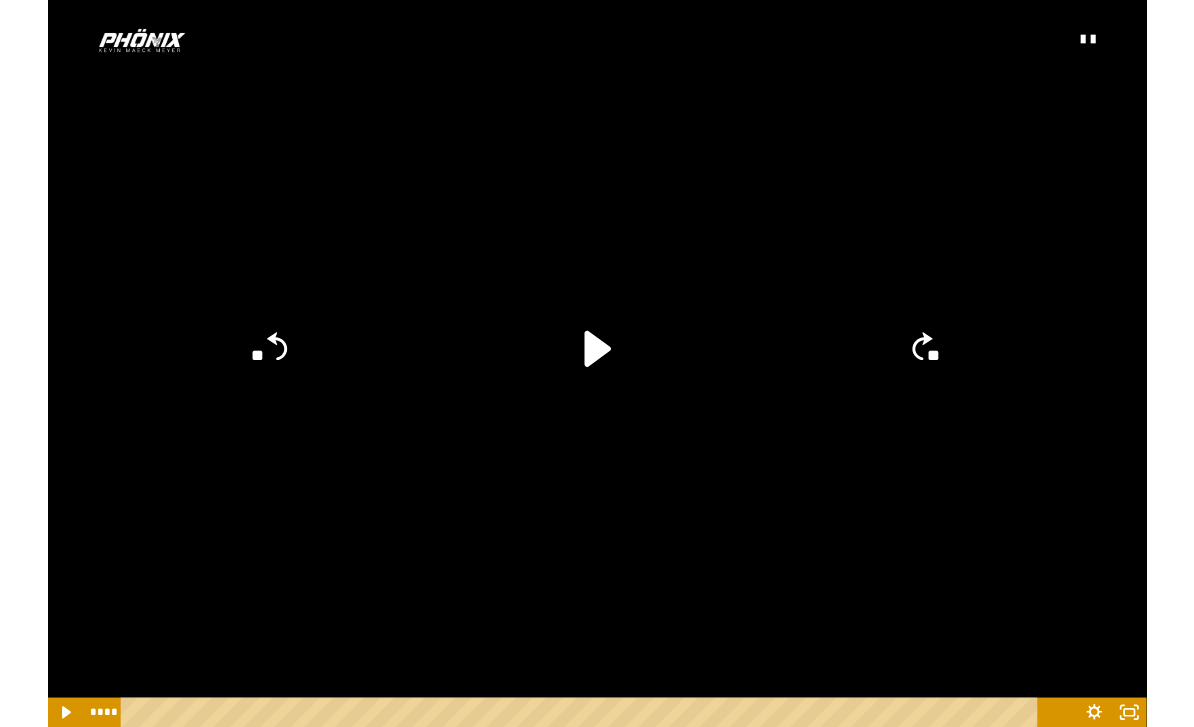scroll, scrollTop: 249, scrollLeft: 0, axis: vertical 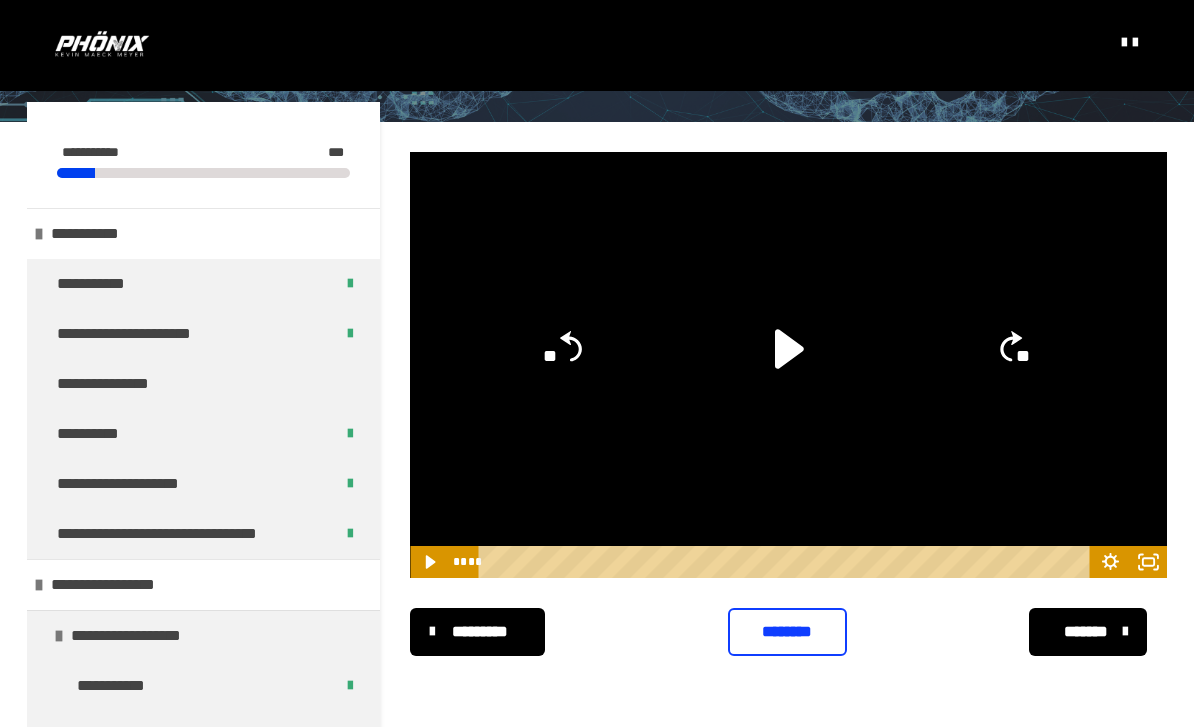 click on "********" at bounding box center [788, 632] 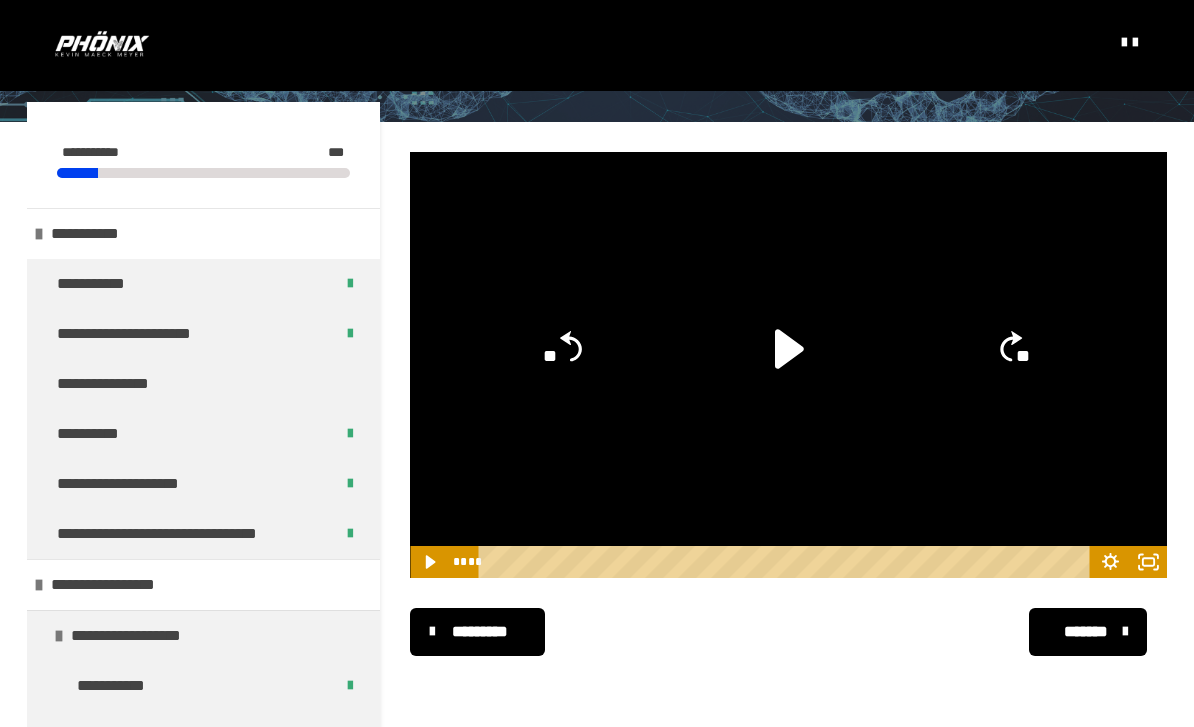 click on "*******" at bounding box center [1086, 632] 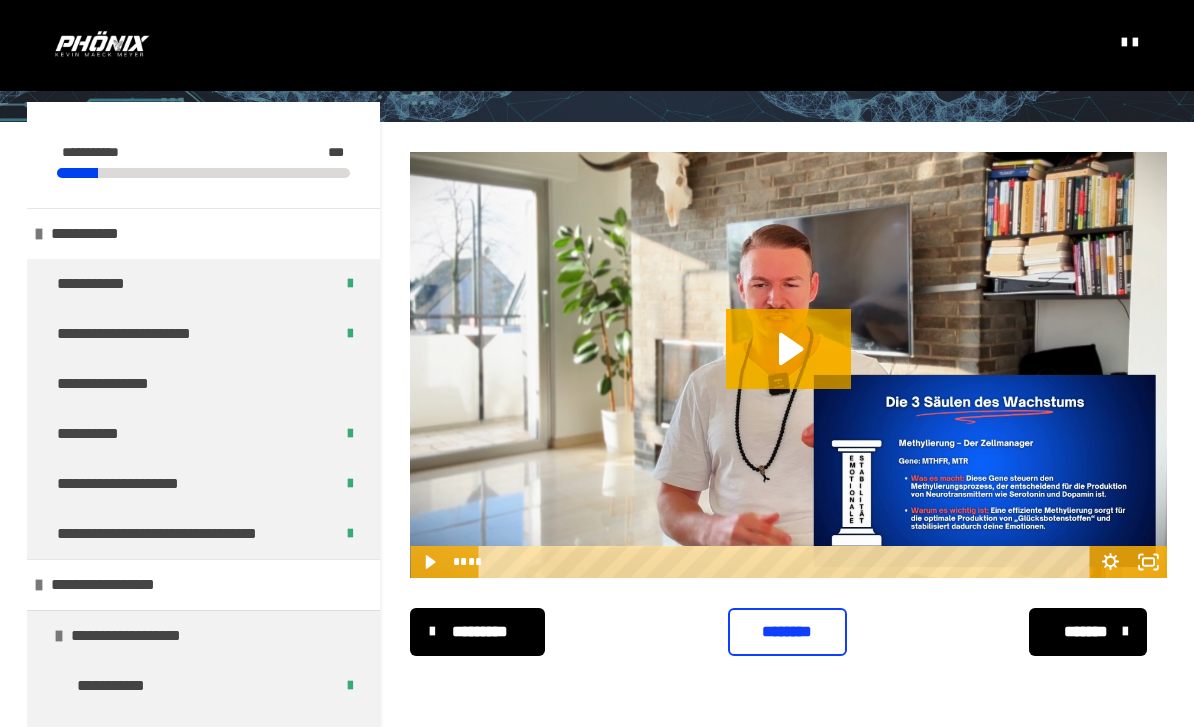 click 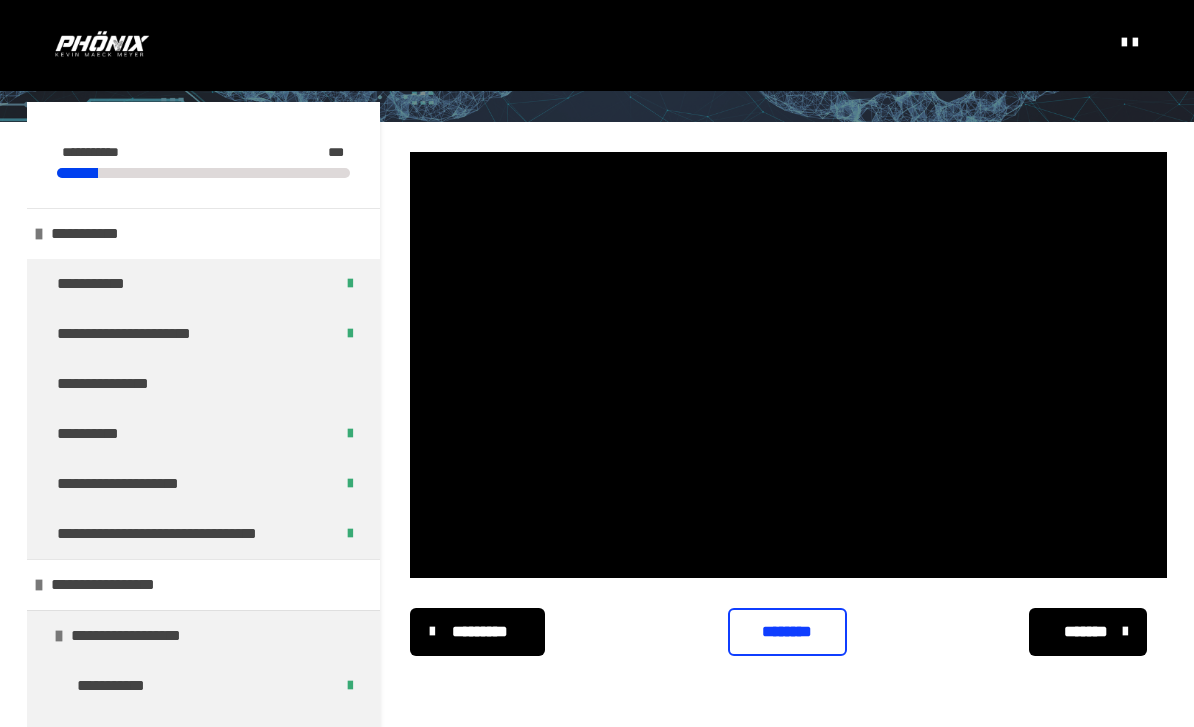 click at bounding box center (788, 365) 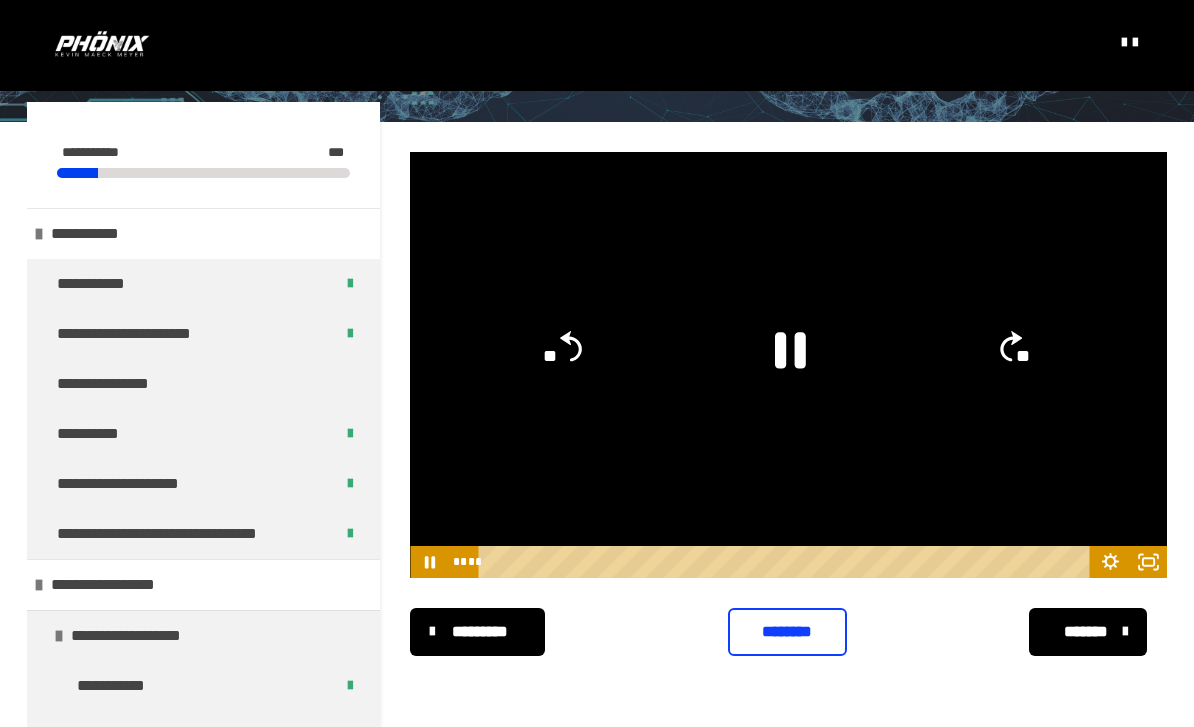 click 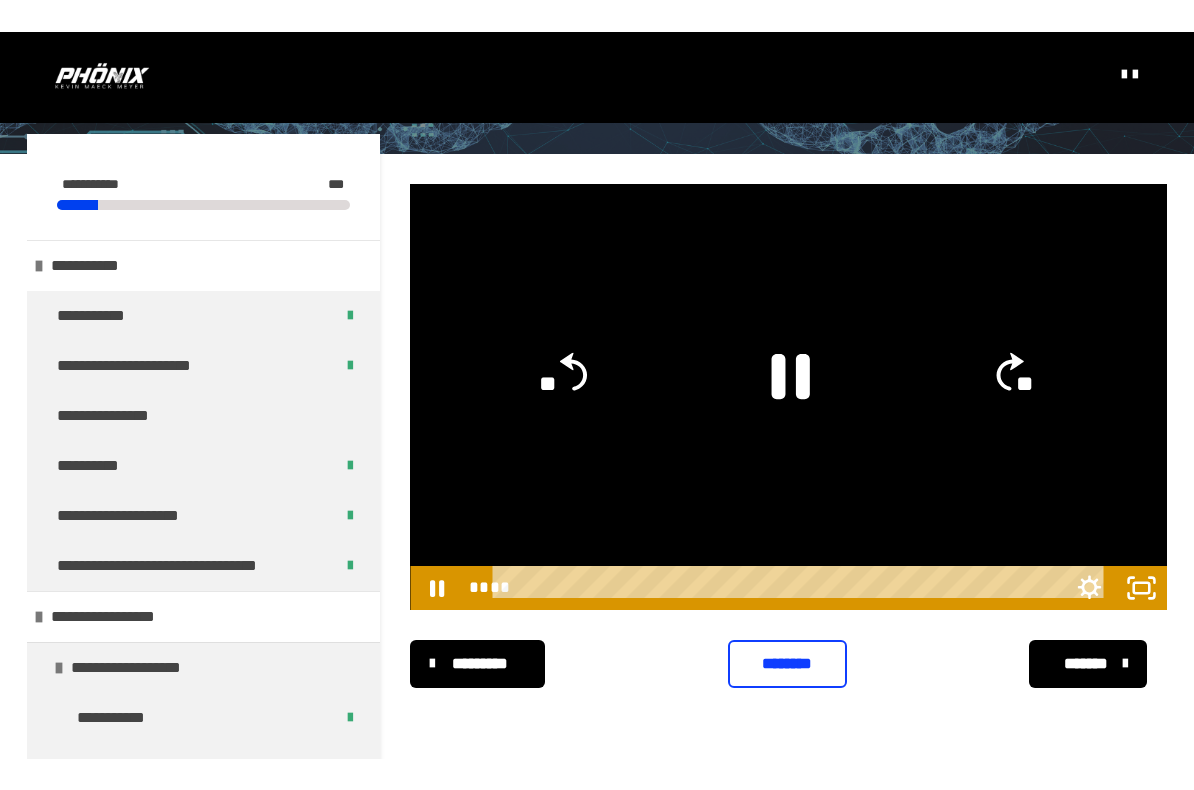 scroll, scrollTop: 0, scrollLeft: 0, axis: both 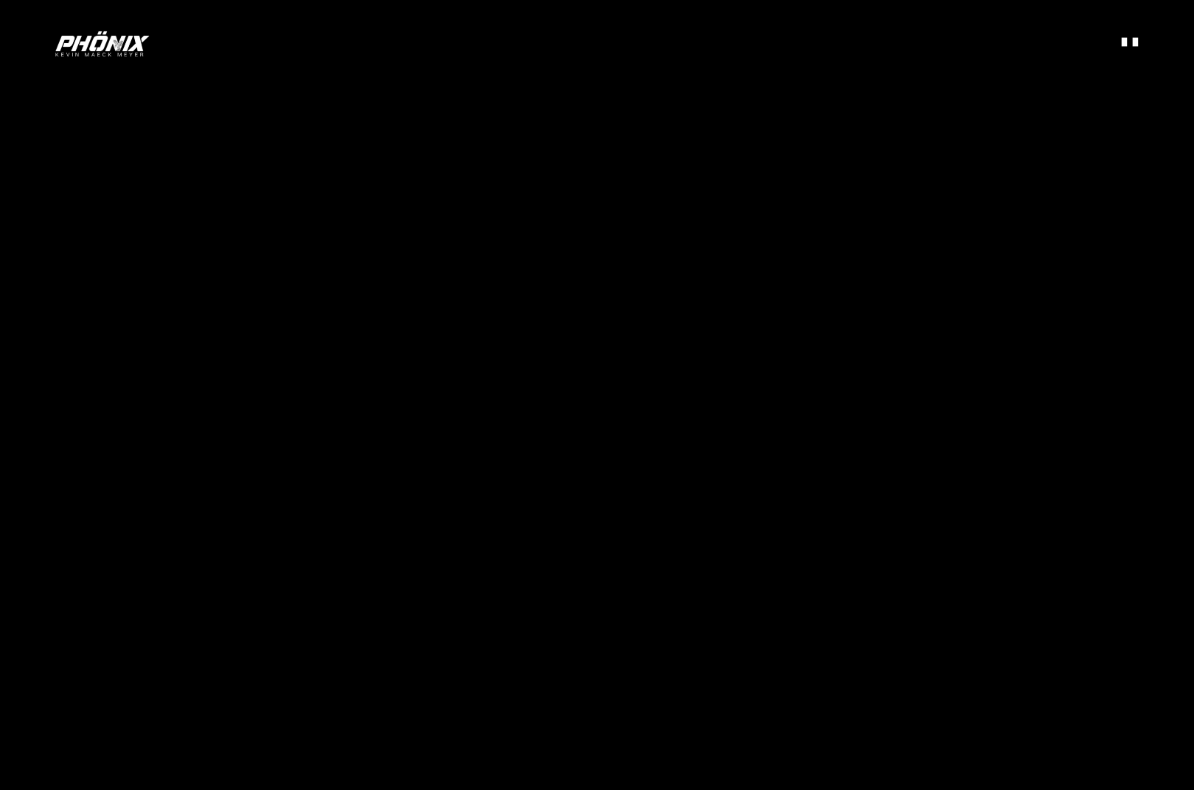 click at bounding box center (597, 395) 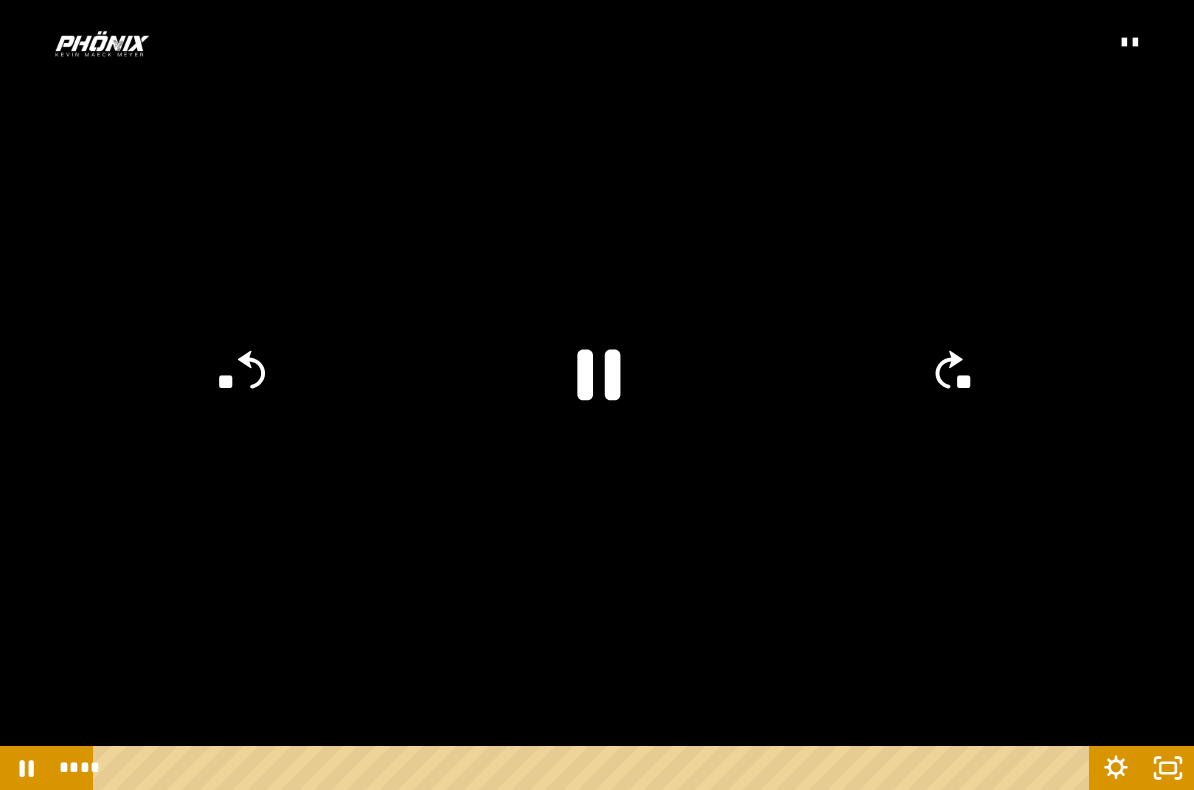 click 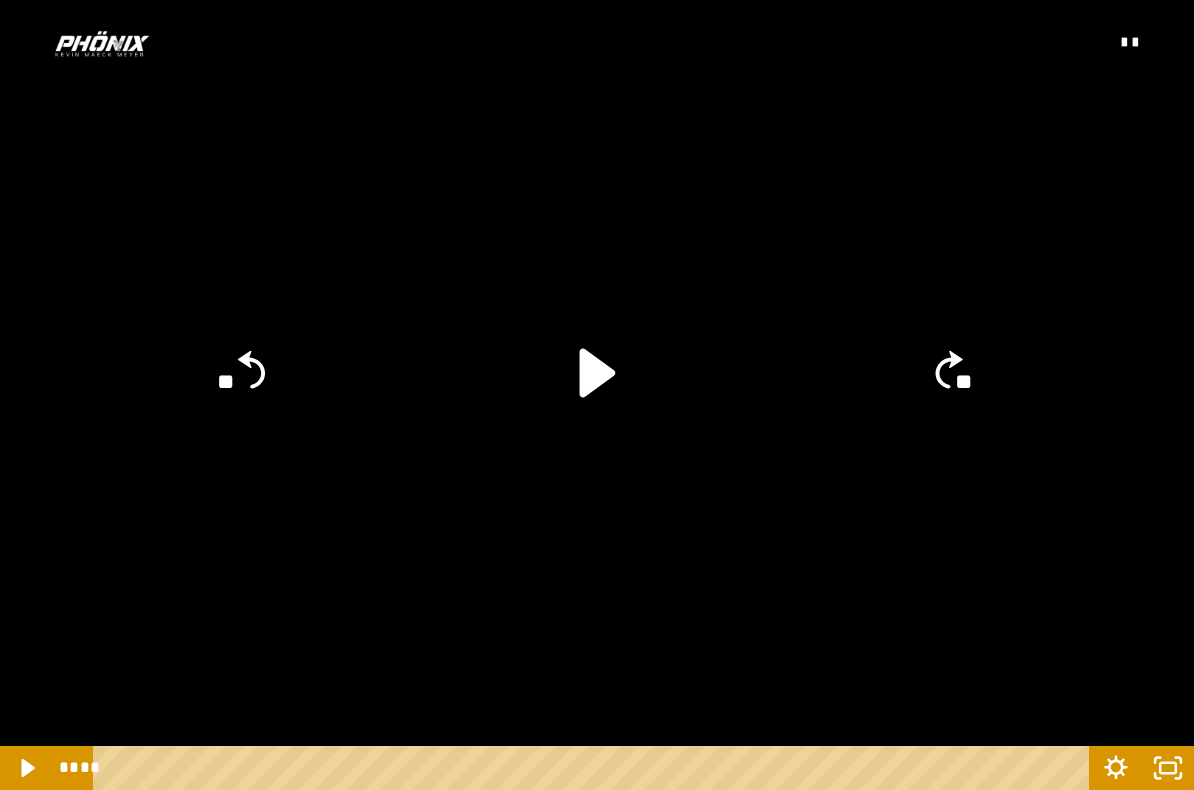 click 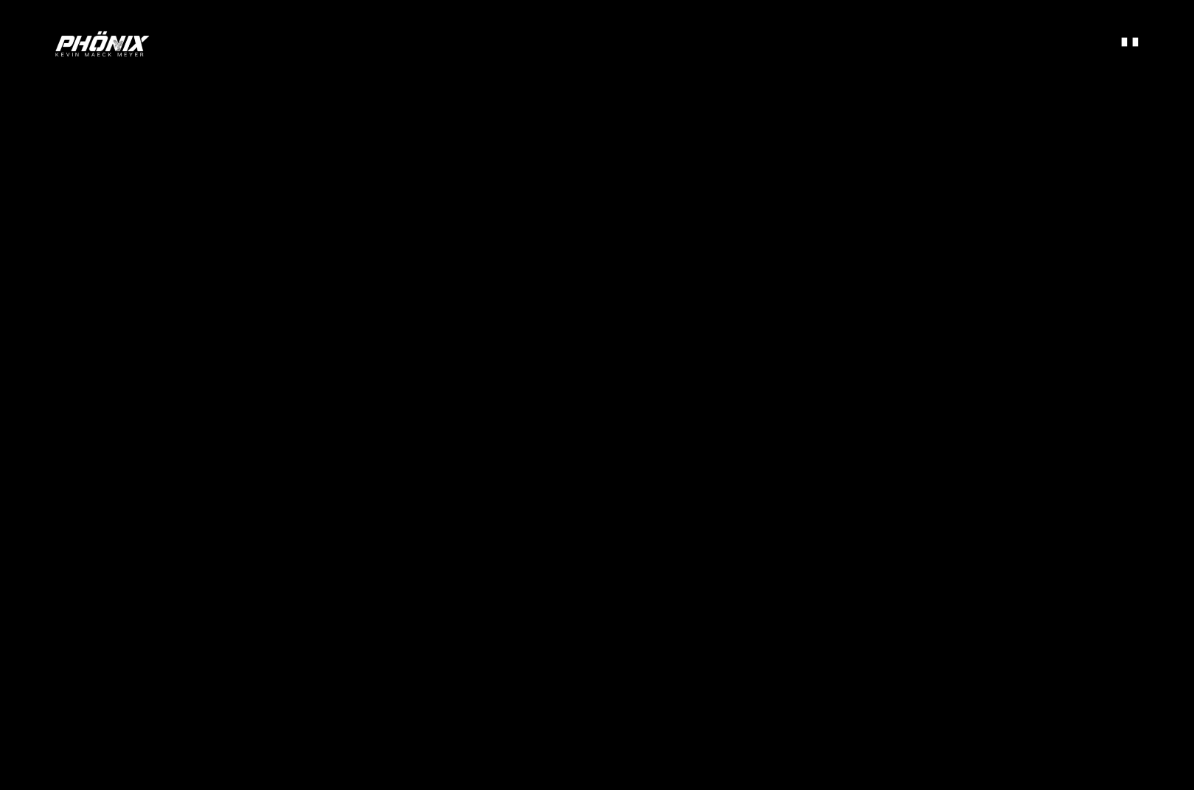 click at bounding box center (597, 395) 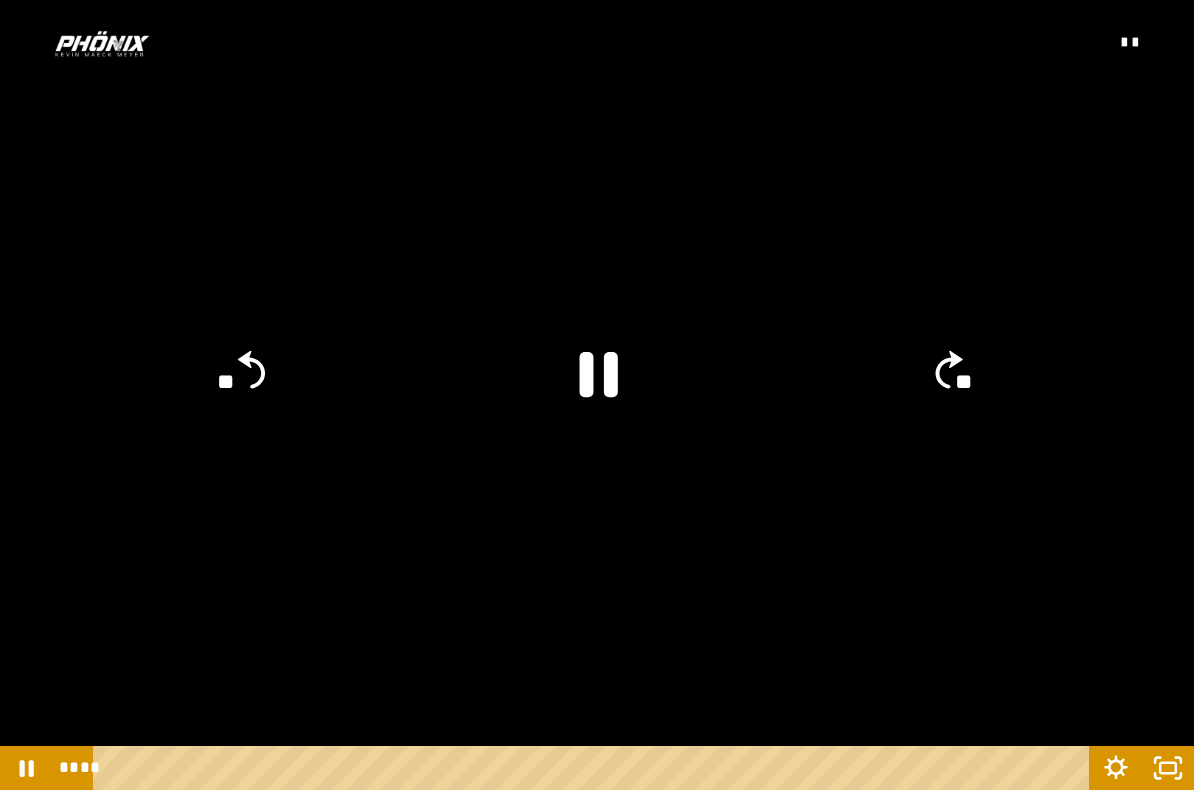 click on "**" 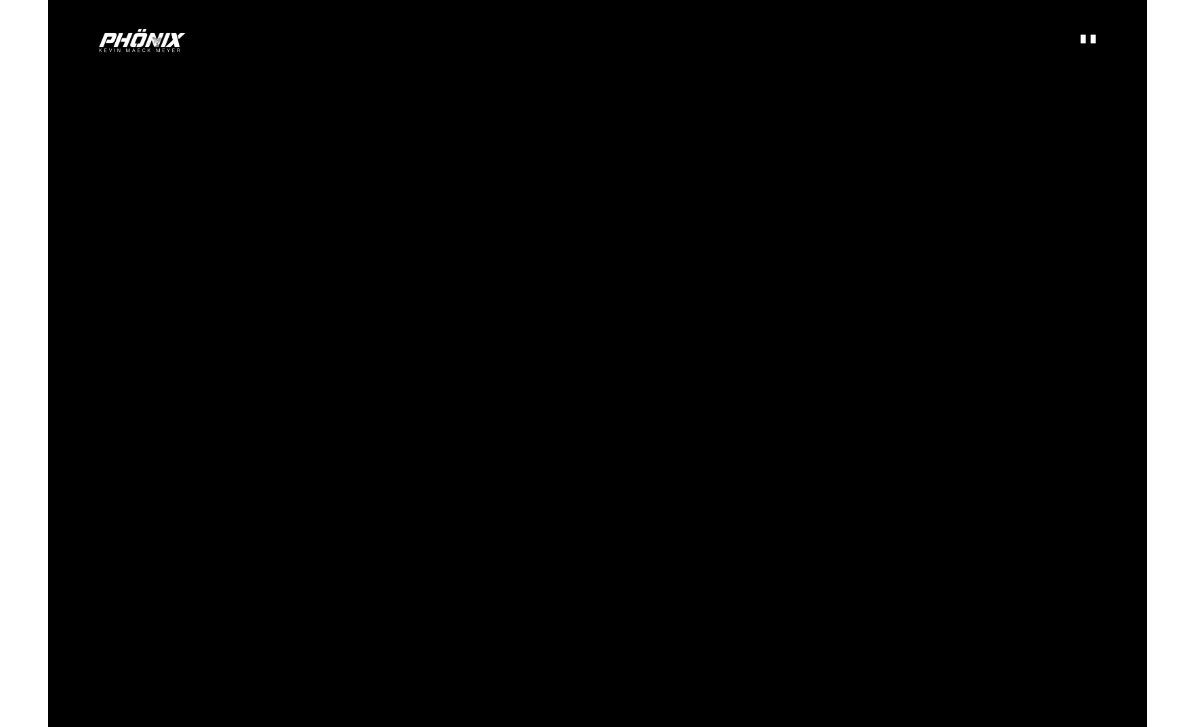 scroll, scrollTop: 249, scrollLeft: 0, axis: vertical 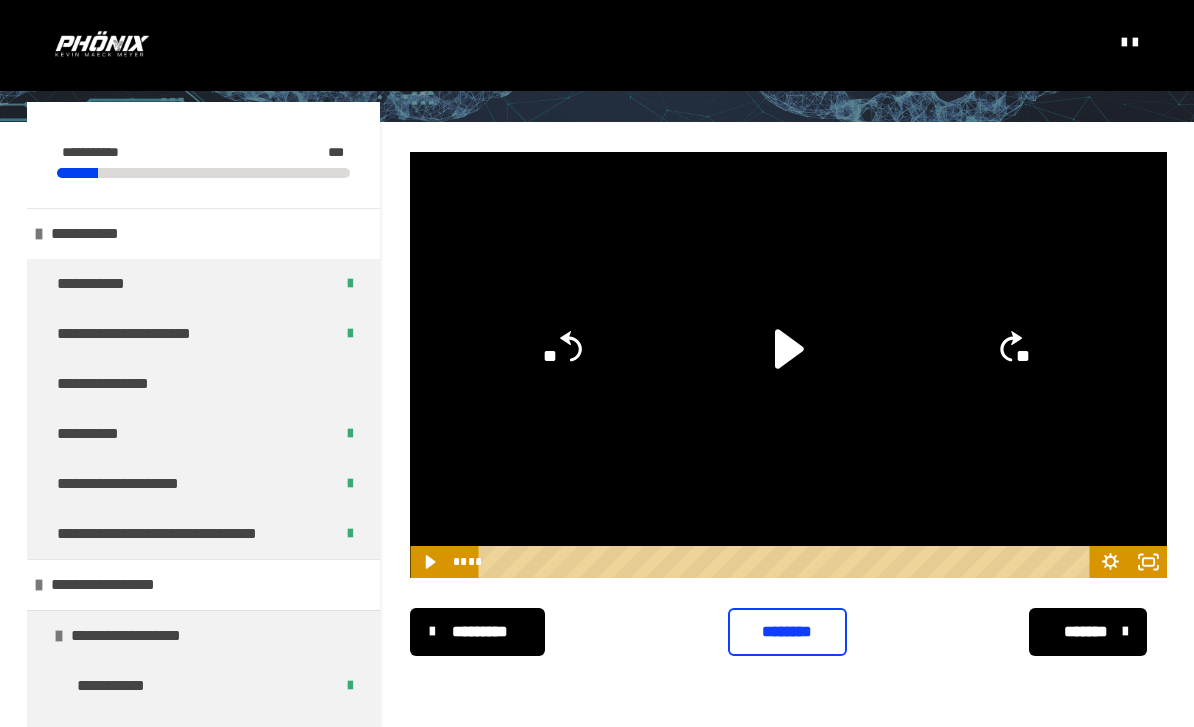 click on "********" at bounding box center (788, 632) 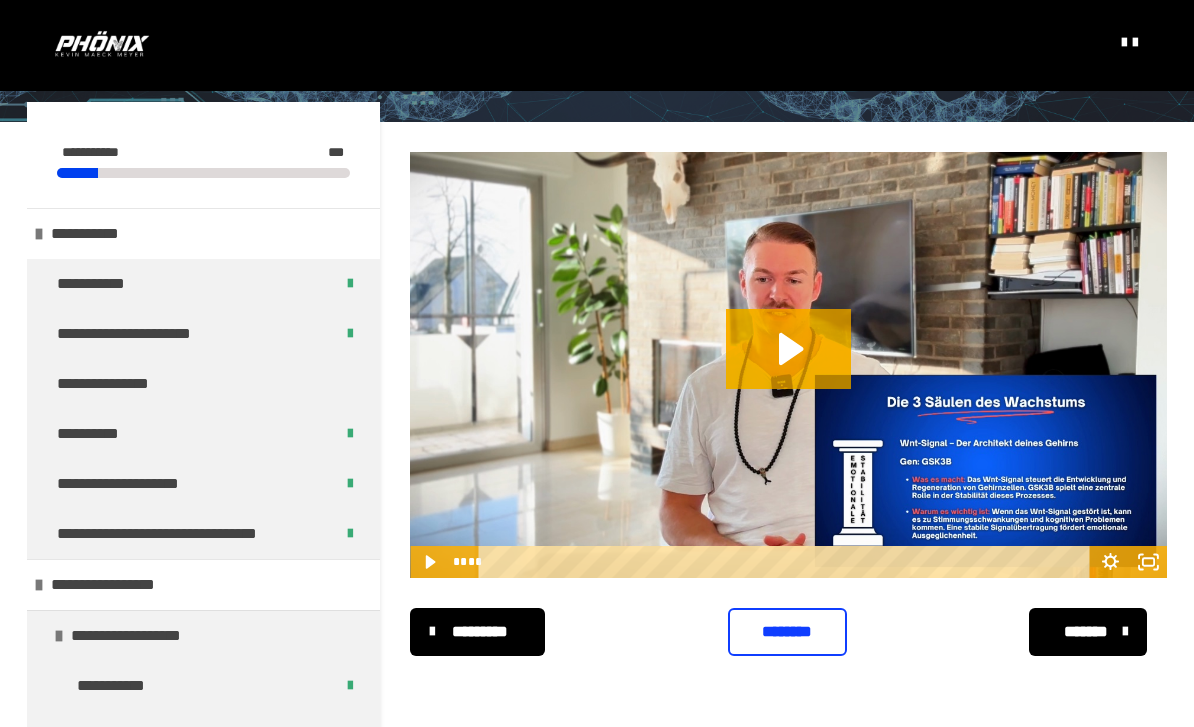 click 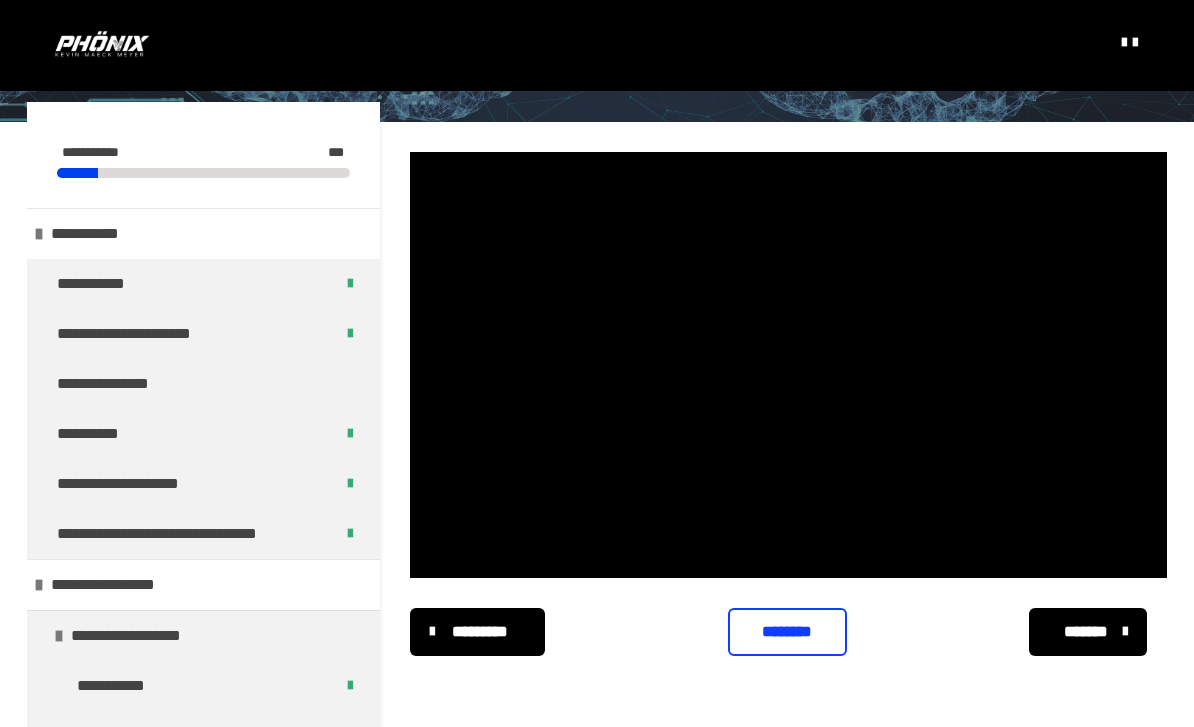 click on "********" at bounding box center [788, 632] 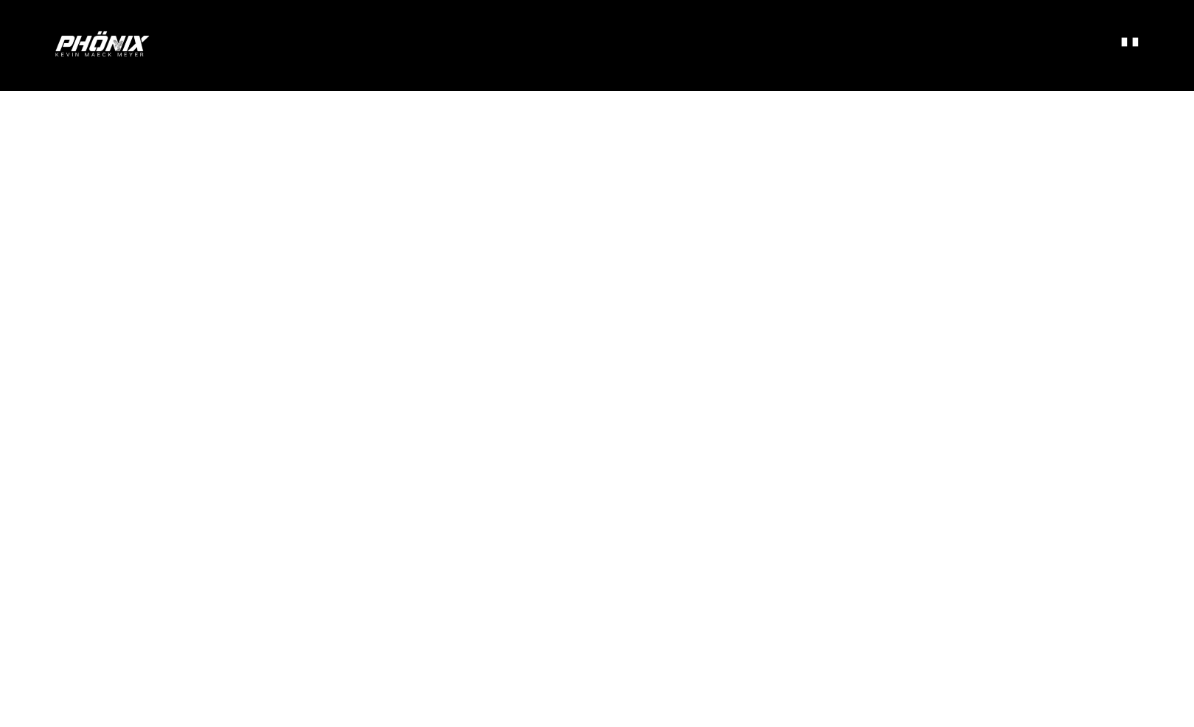 click at bounding box center [597, 363] 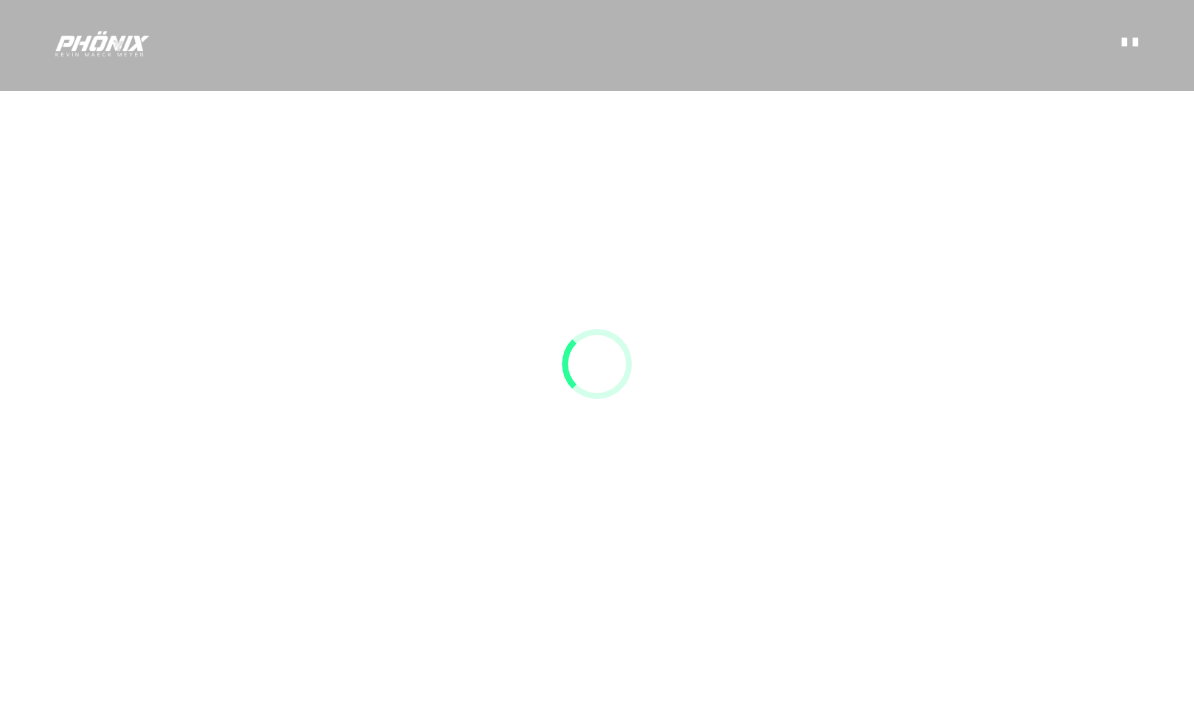scroll, scrollTop: 0, scrollLeft: 0, axis: both 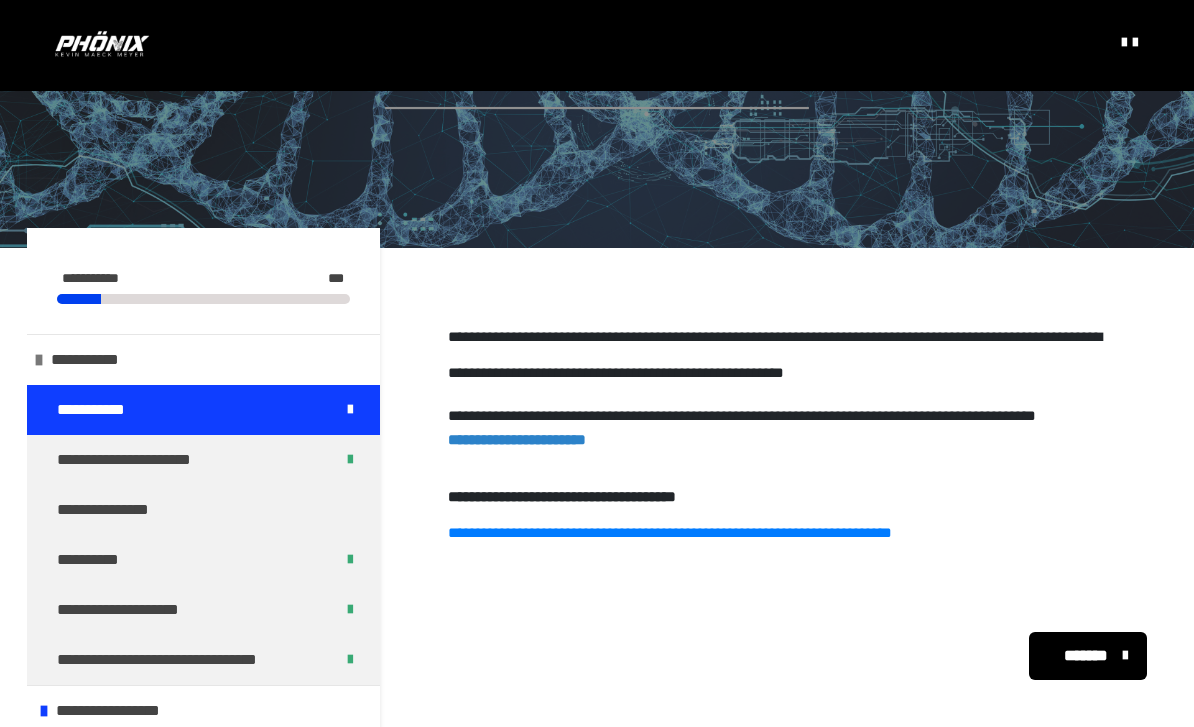 click on "**********" at bounding box center [203, 511] 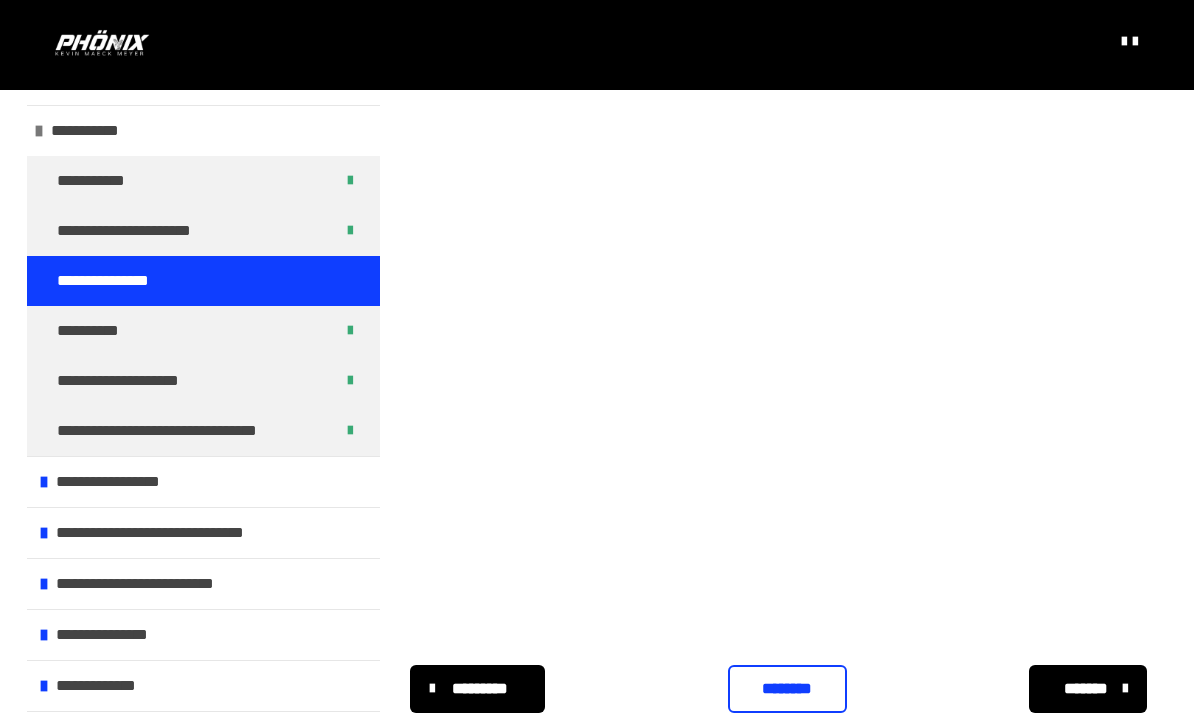 scroll, scrollTop: 541, scrollLeft: 0, axis: vertical 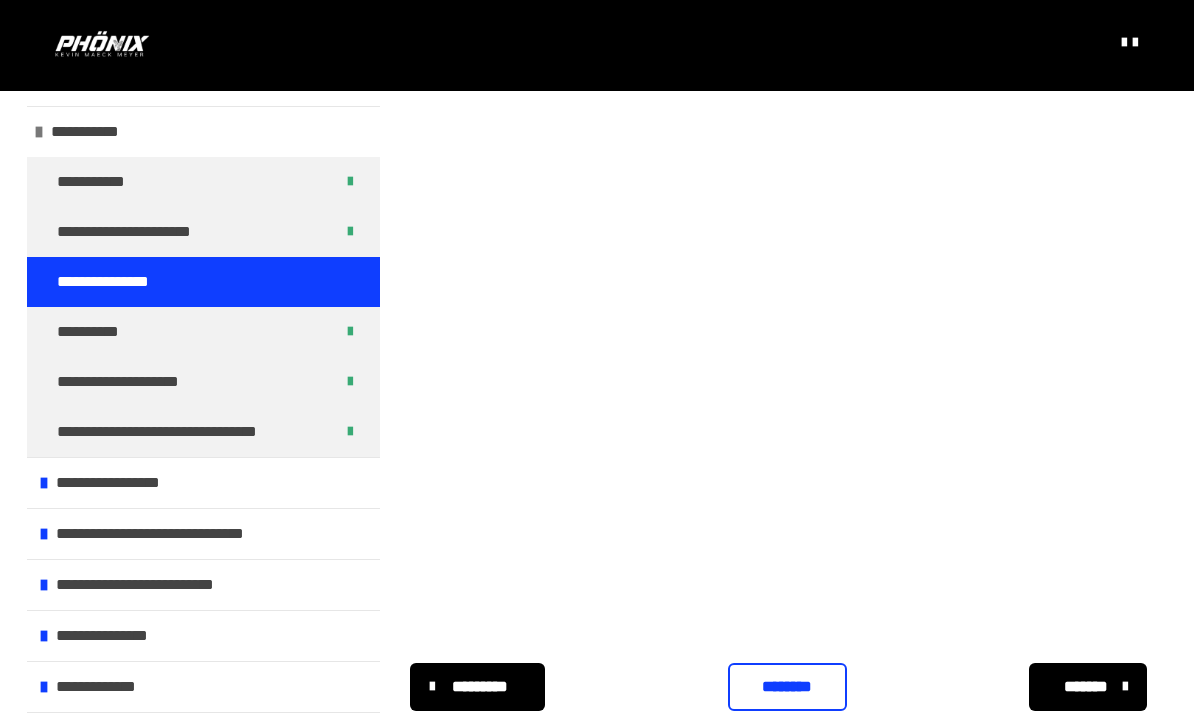 click on "********" at bounding box center (788, 687) 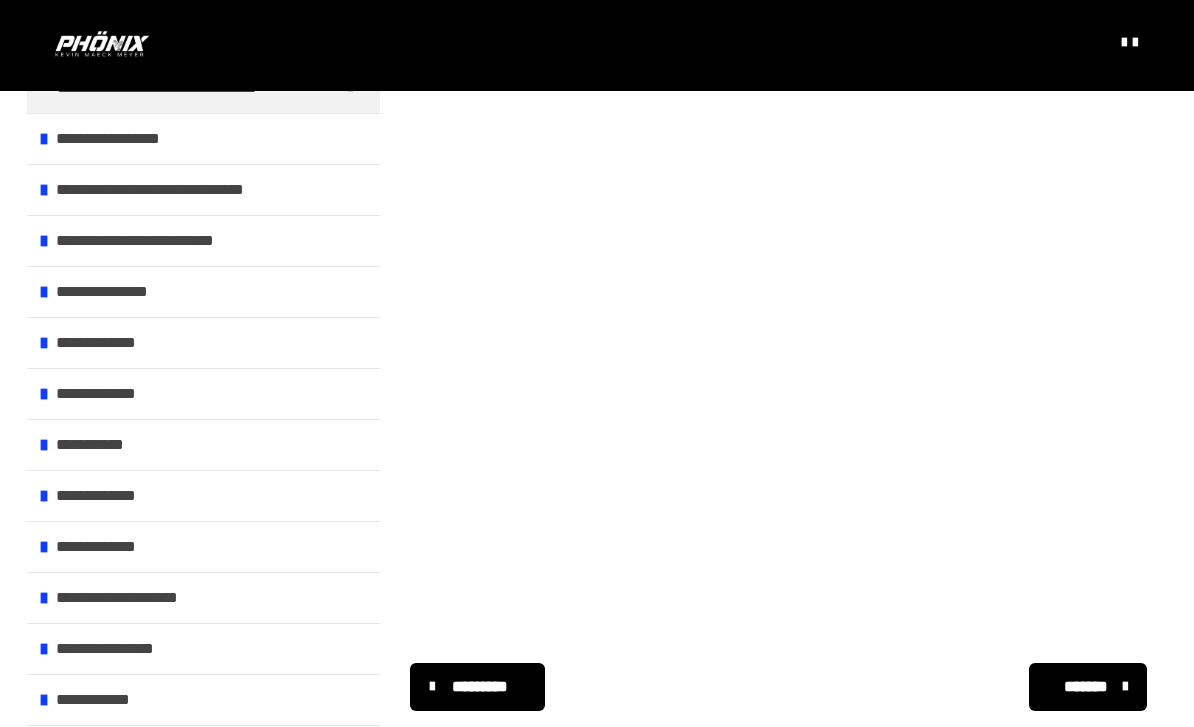 scroll, scrollTop: 344, scrollLeft: 0, axis: vertical 